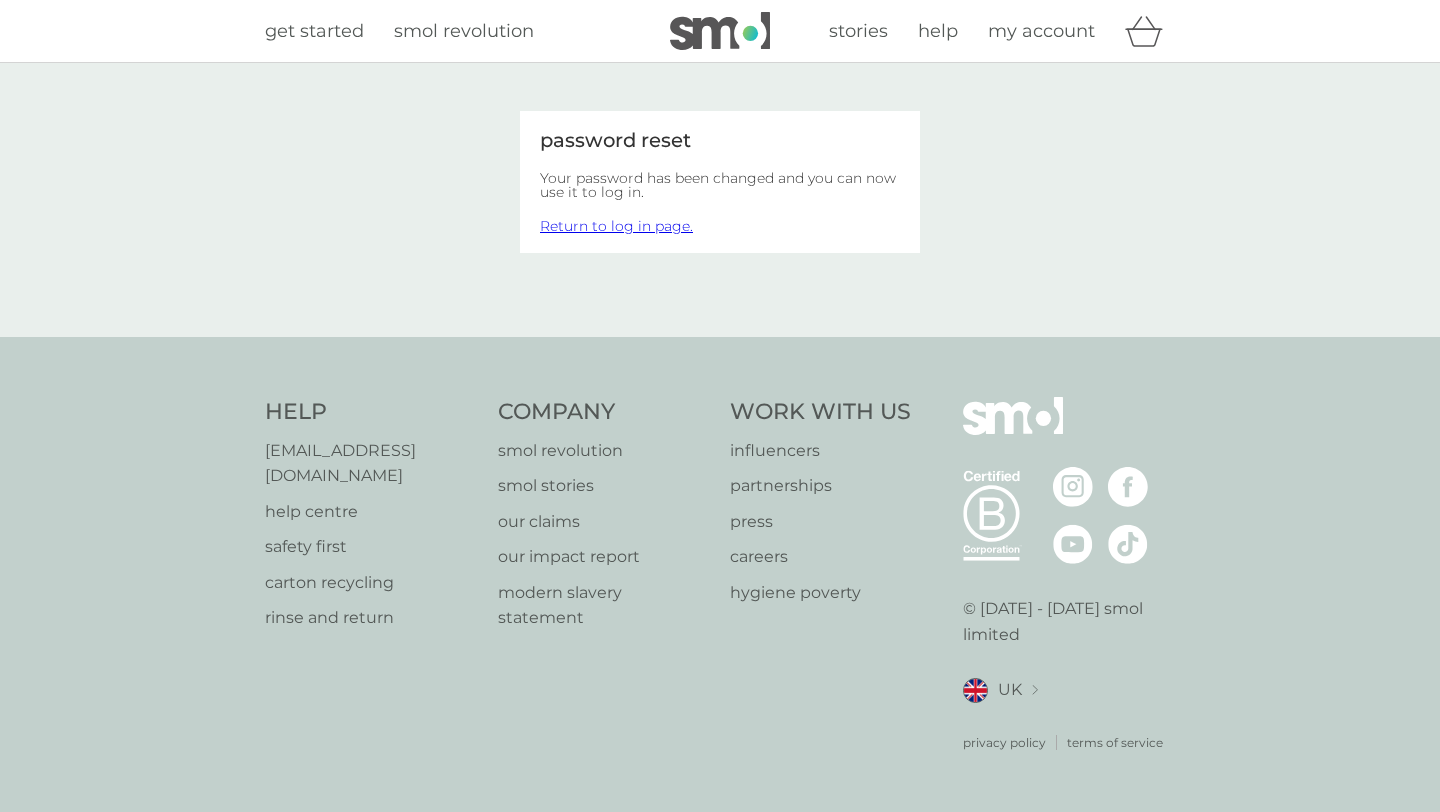 scroll, scrollTop: 0, scrollLeft: 0, axis: both 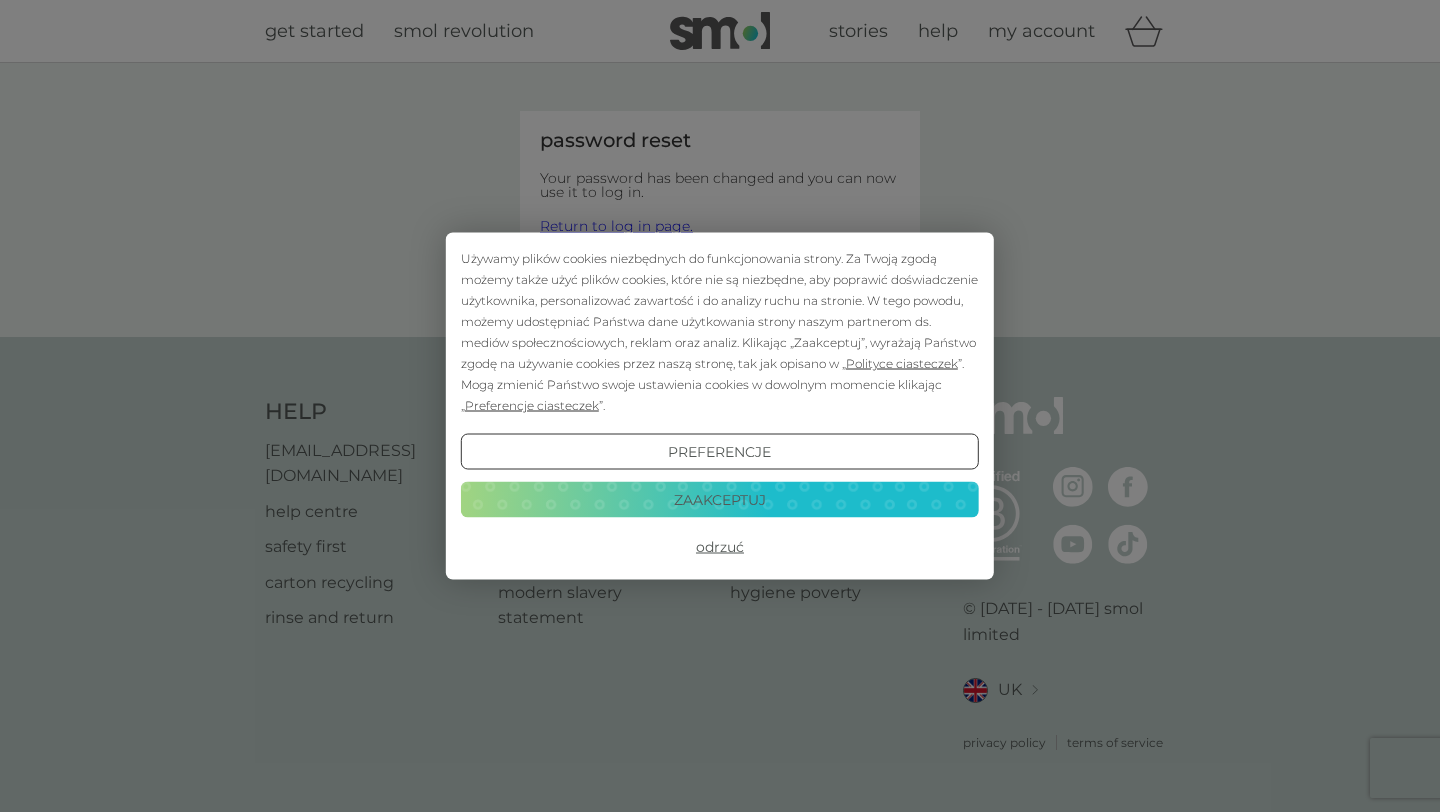 click on "Zaakceptuj" at bounding box center (720, 499) 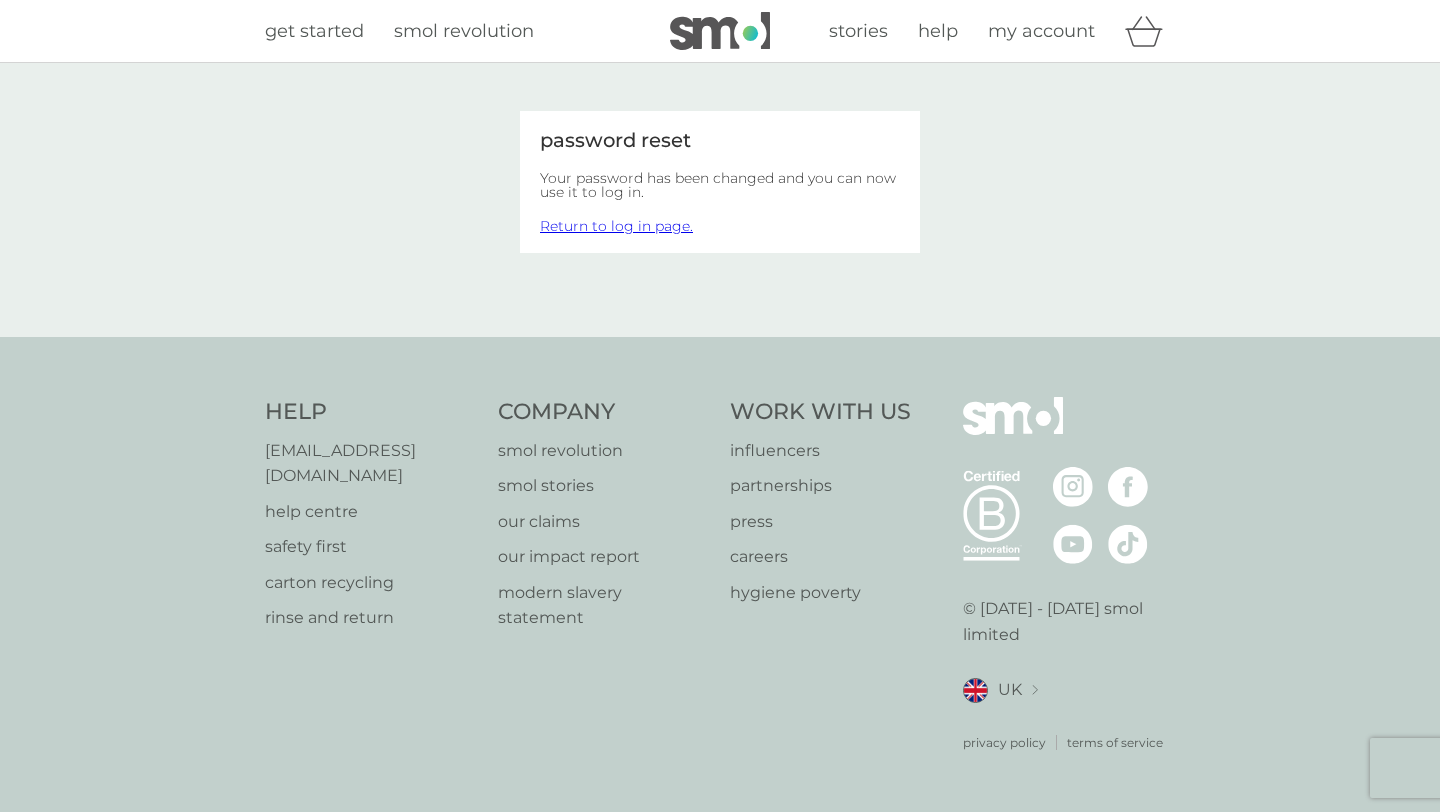 scroll, scrollTop: 0, scrollLeft: 0, axis: both 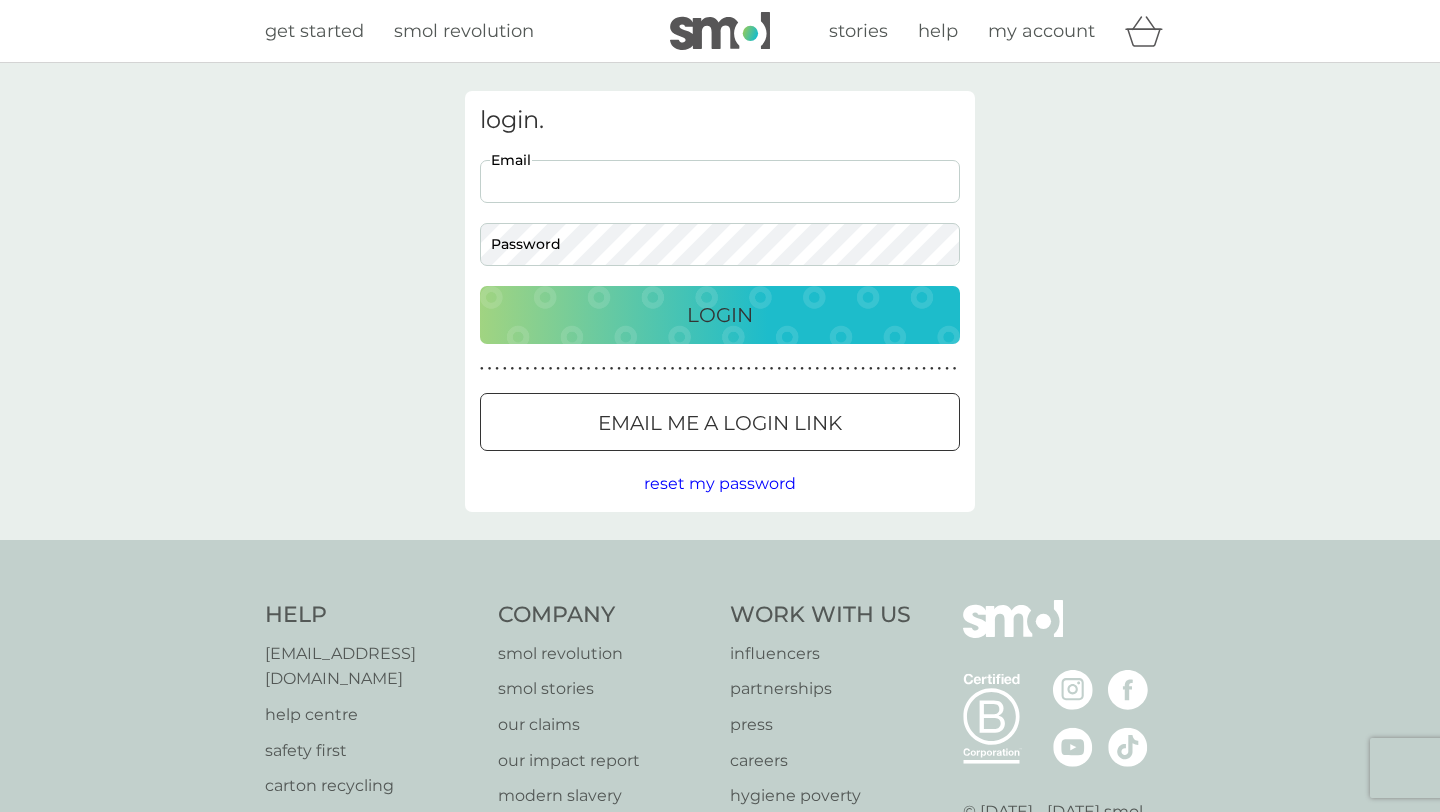 click on "Email" at bounding box center [720, 181] 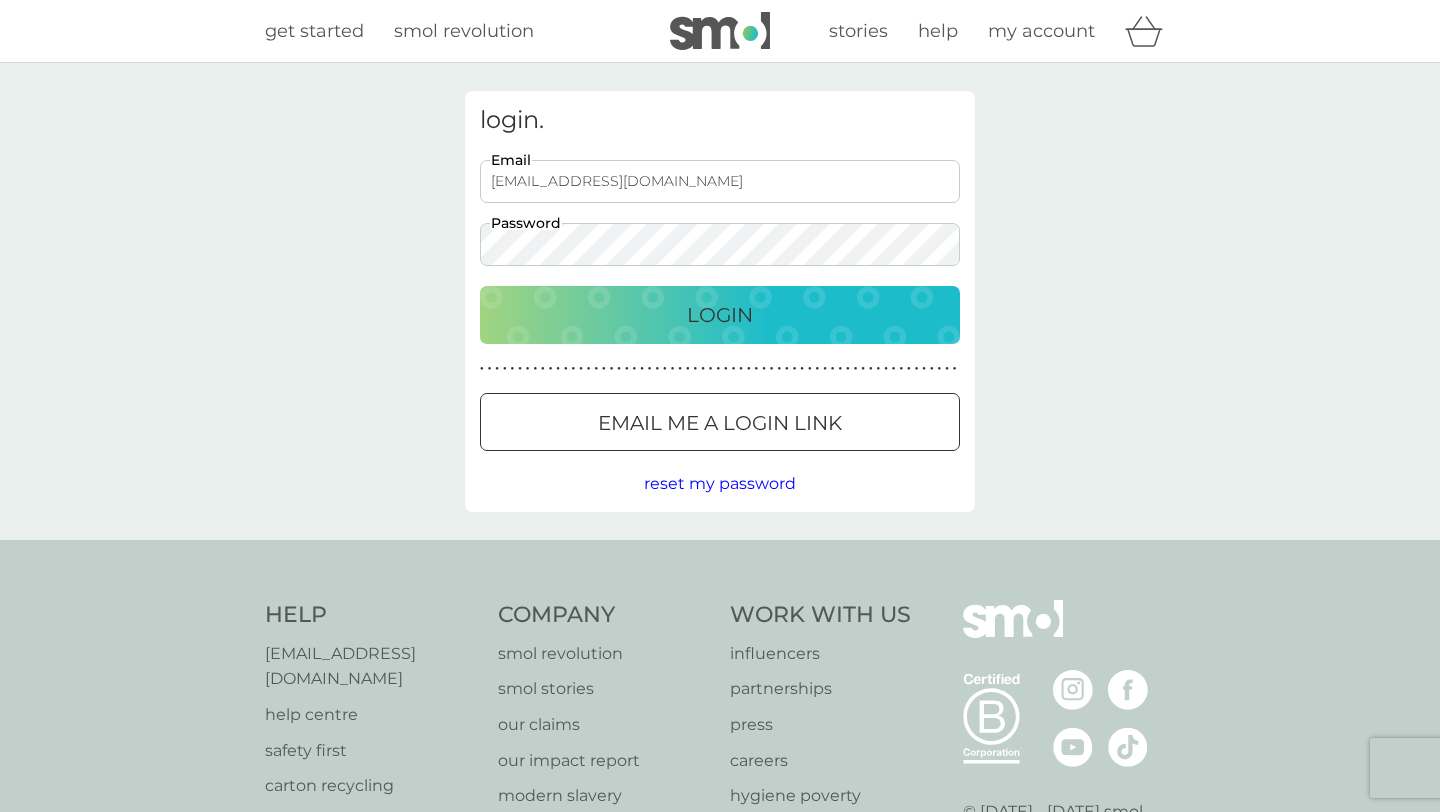 click on "Login" at bounding box center (720, 315) 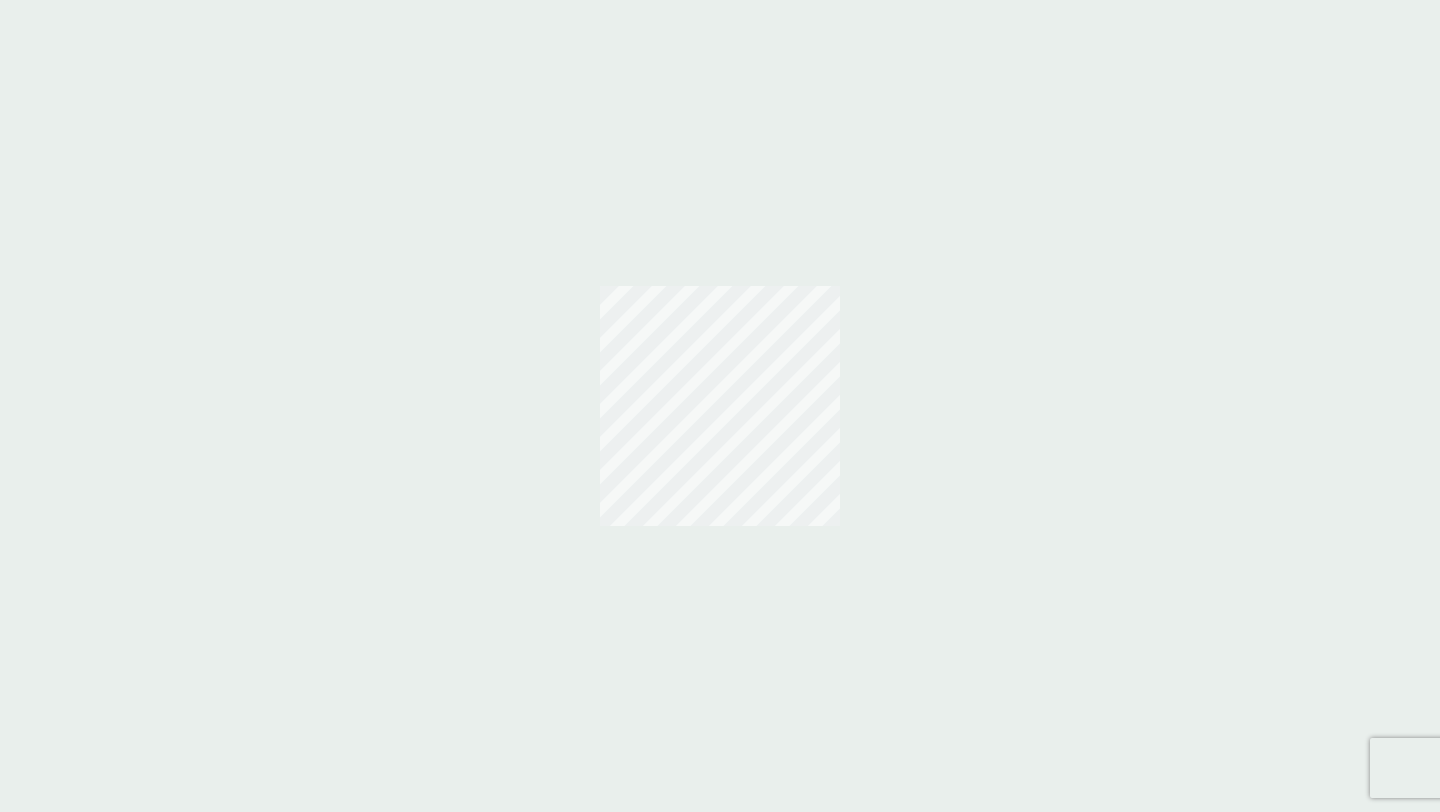 scroll, scrollTop: 0, scrollLeft: 0, axis: both 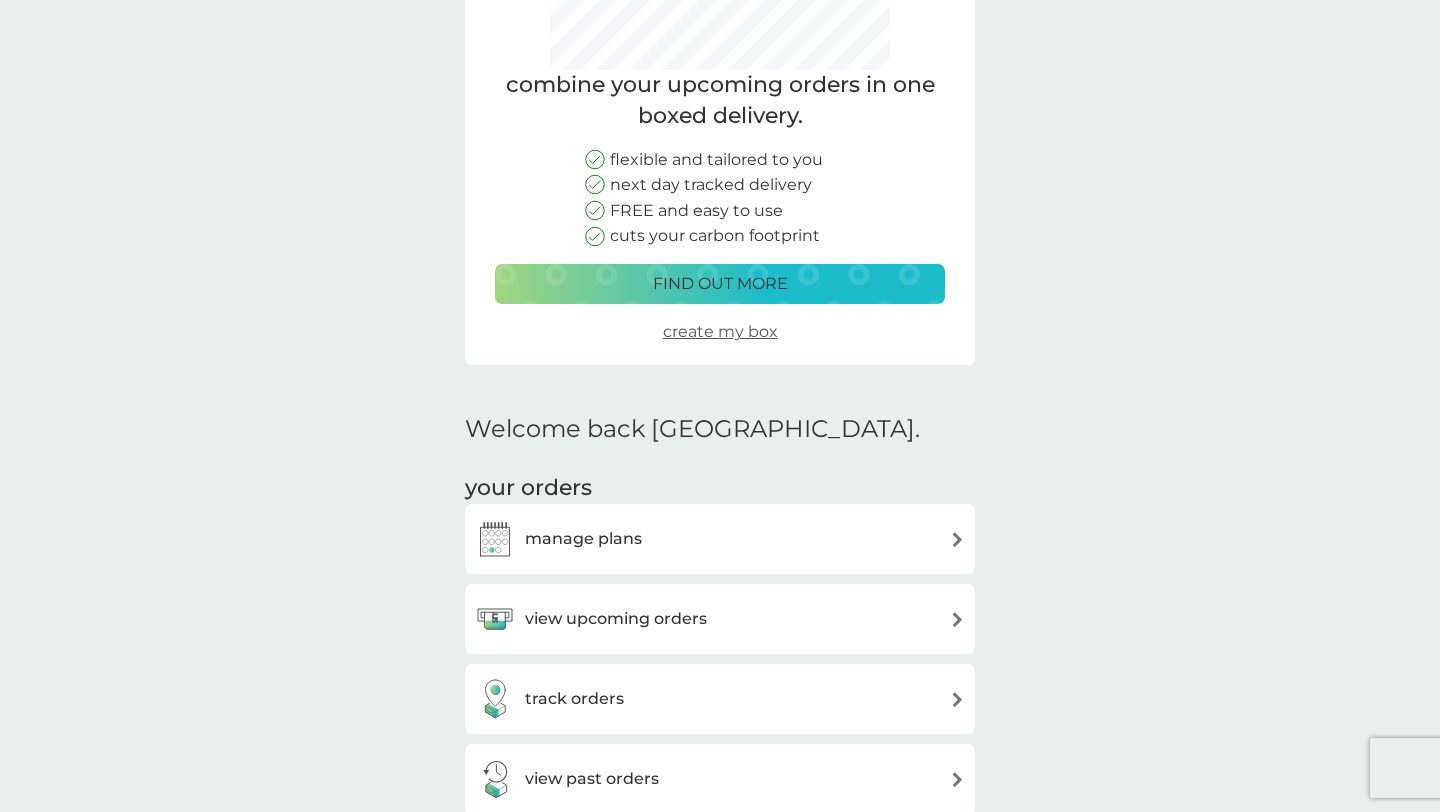 click on "manage plans" at bounding box center [720, 539] 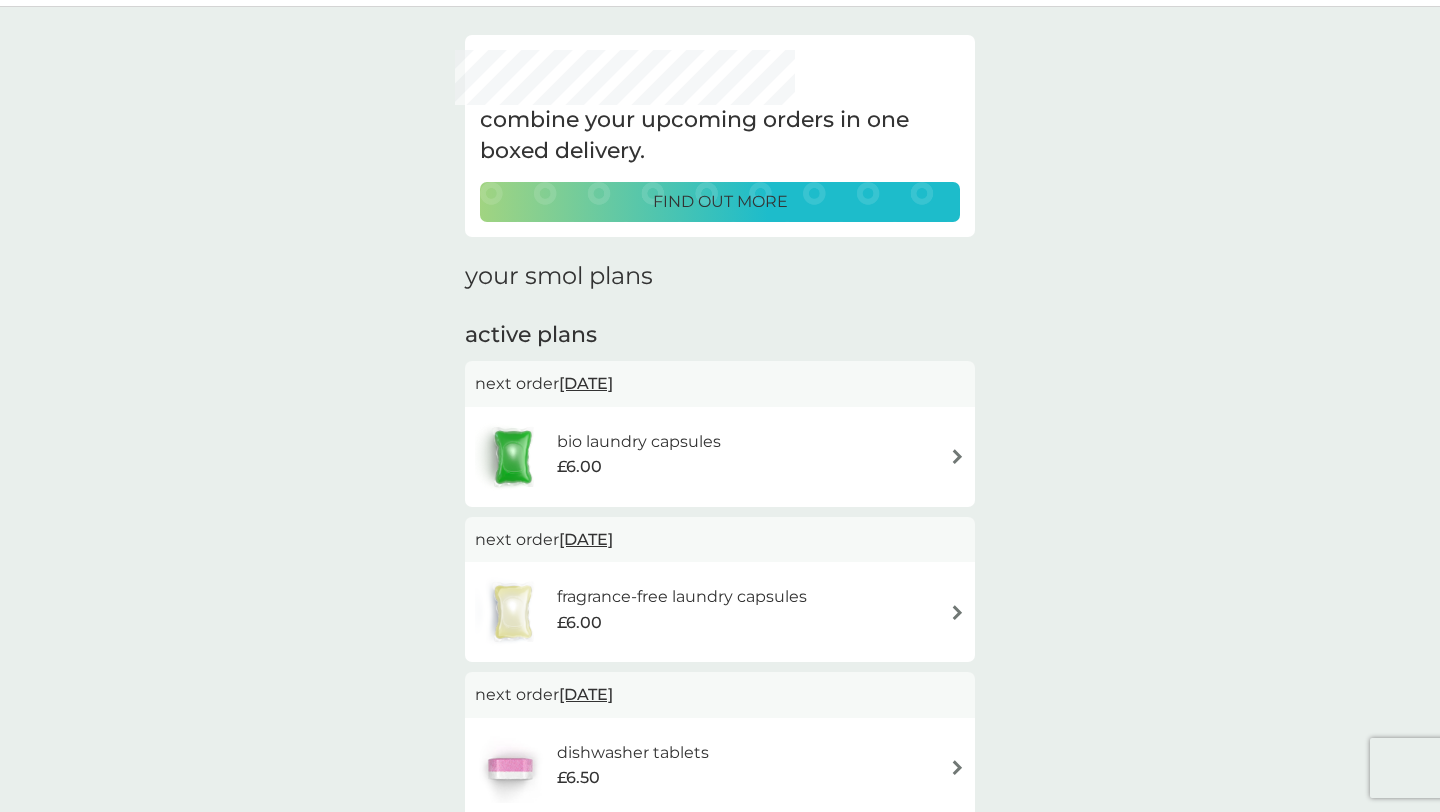 scroll, scrollTop: 74, scrollLeft: 0, axis: vertical 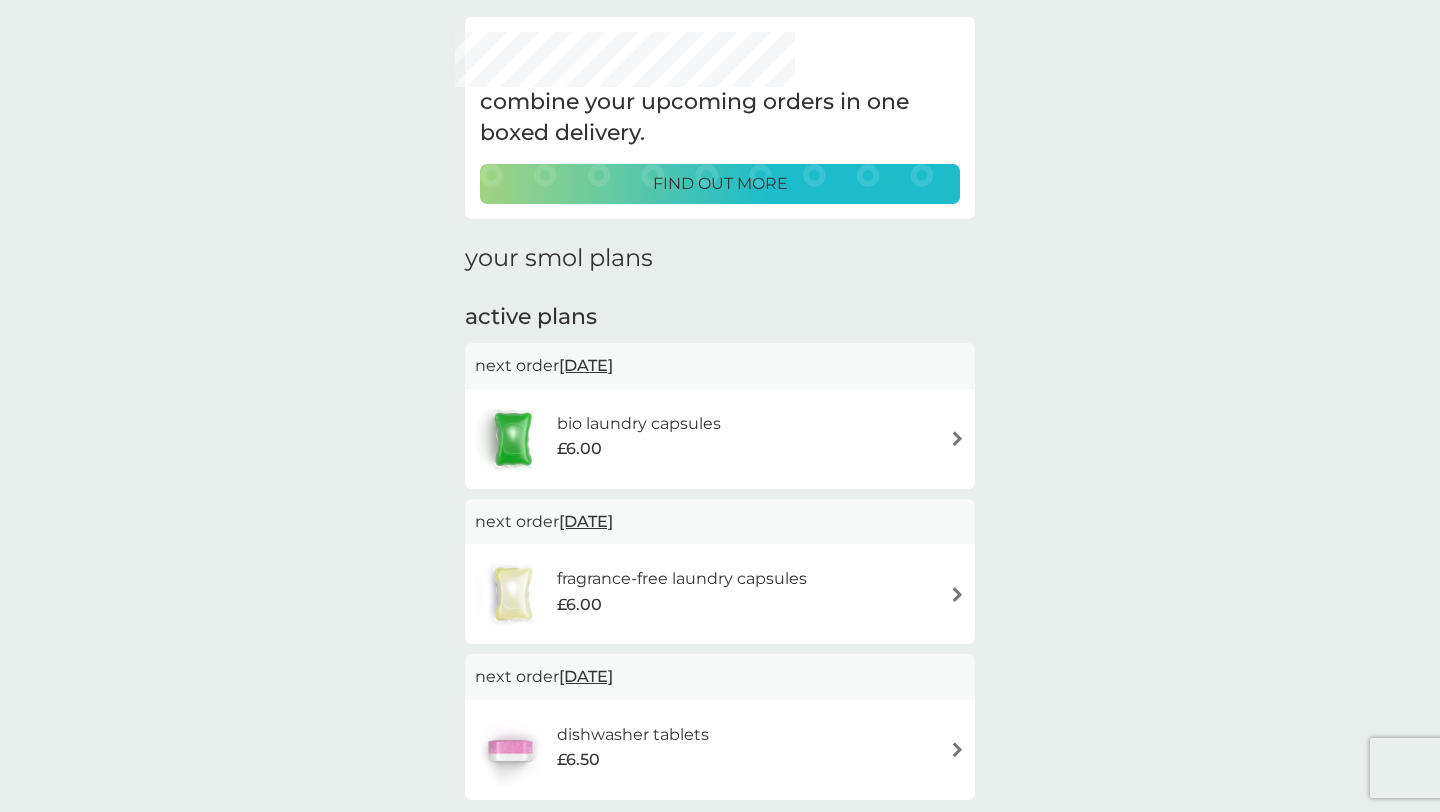 click on "bio laundry capsules £6.00" at bounding box center [720, 439] 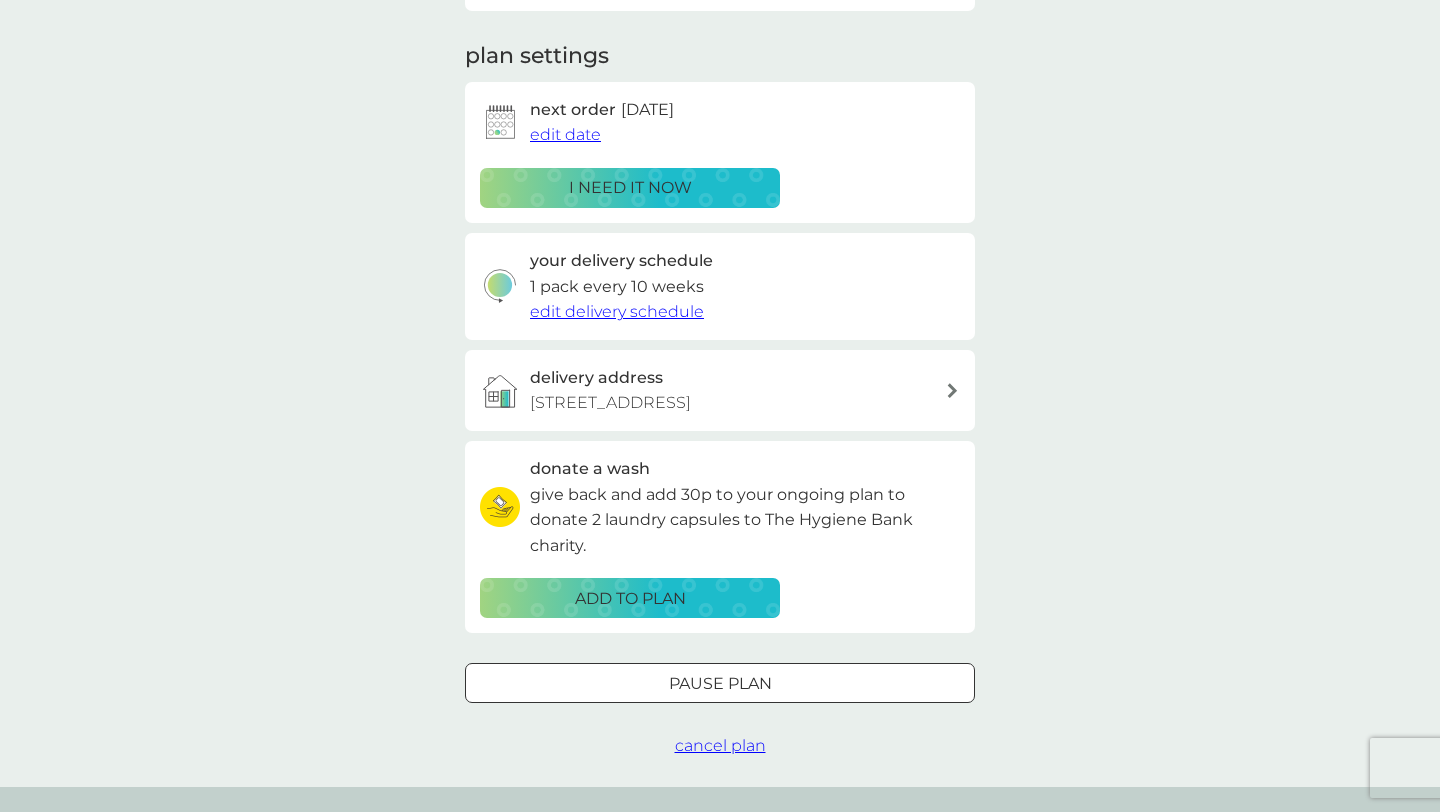 scroll, scrollTop: 257, scrollLeft: 0, axis: vertical 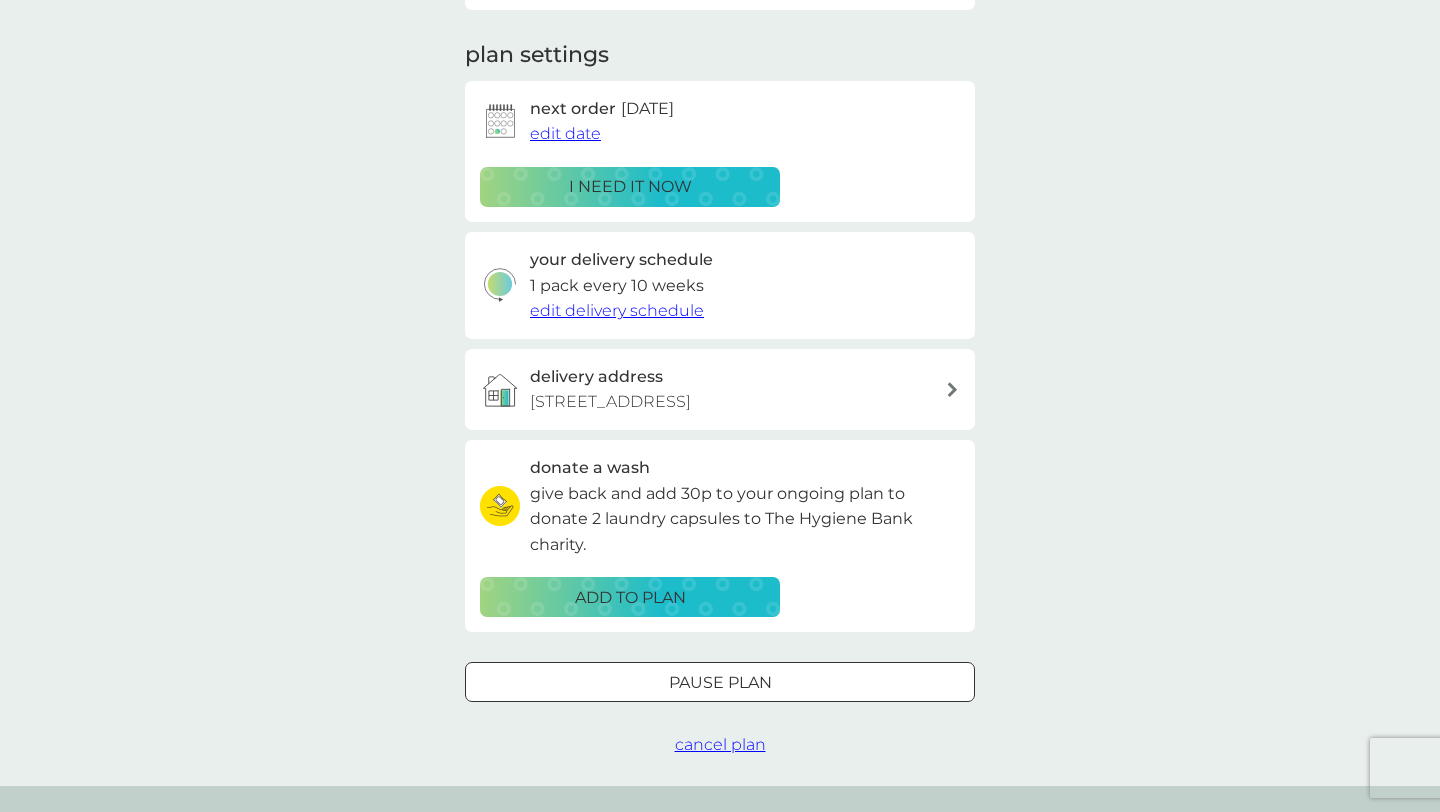 click on "Pause plan" at bounding box center (720, 683) 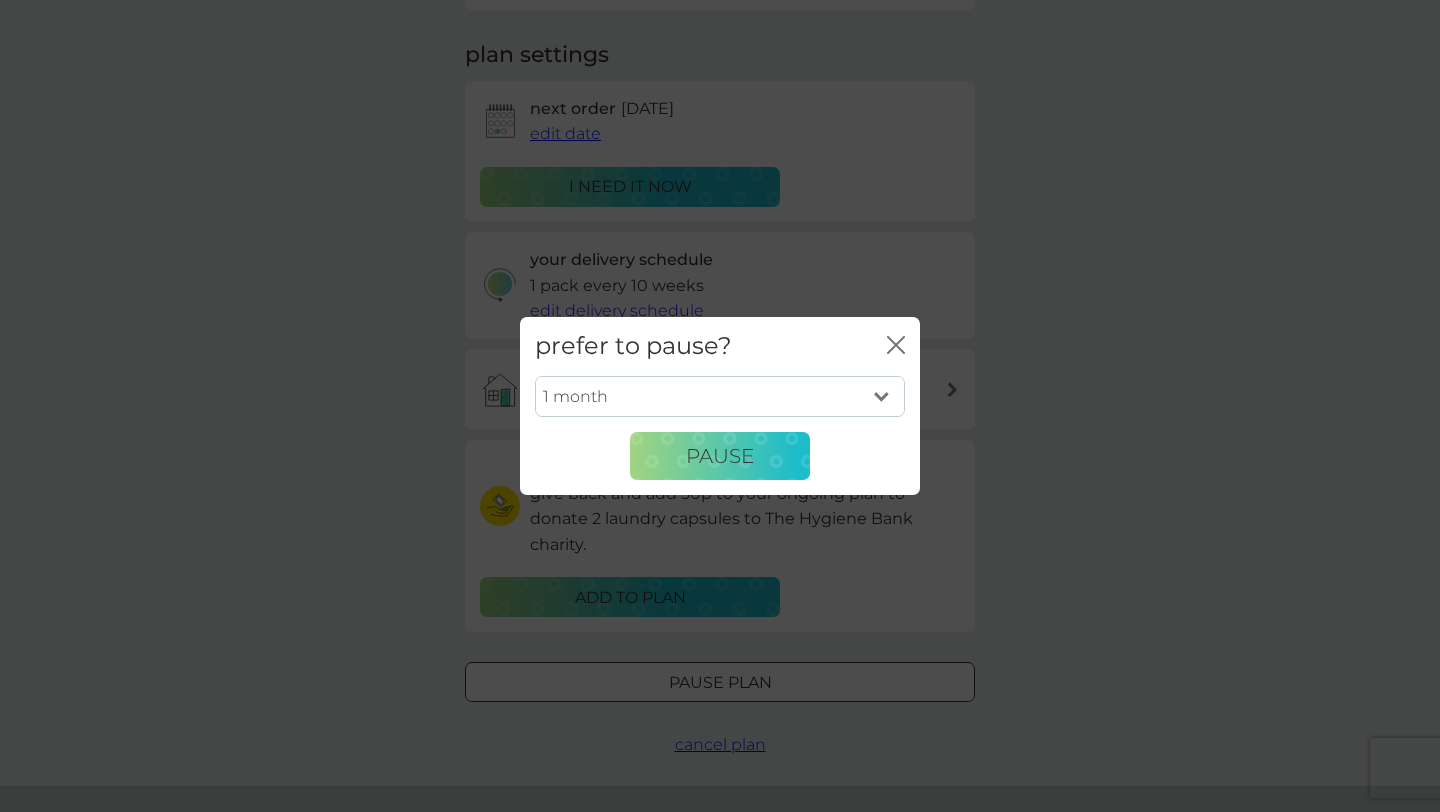 click on "1 month 2 months 3 months 4 months 5 months 6 months" at bounding box center [720, 397] 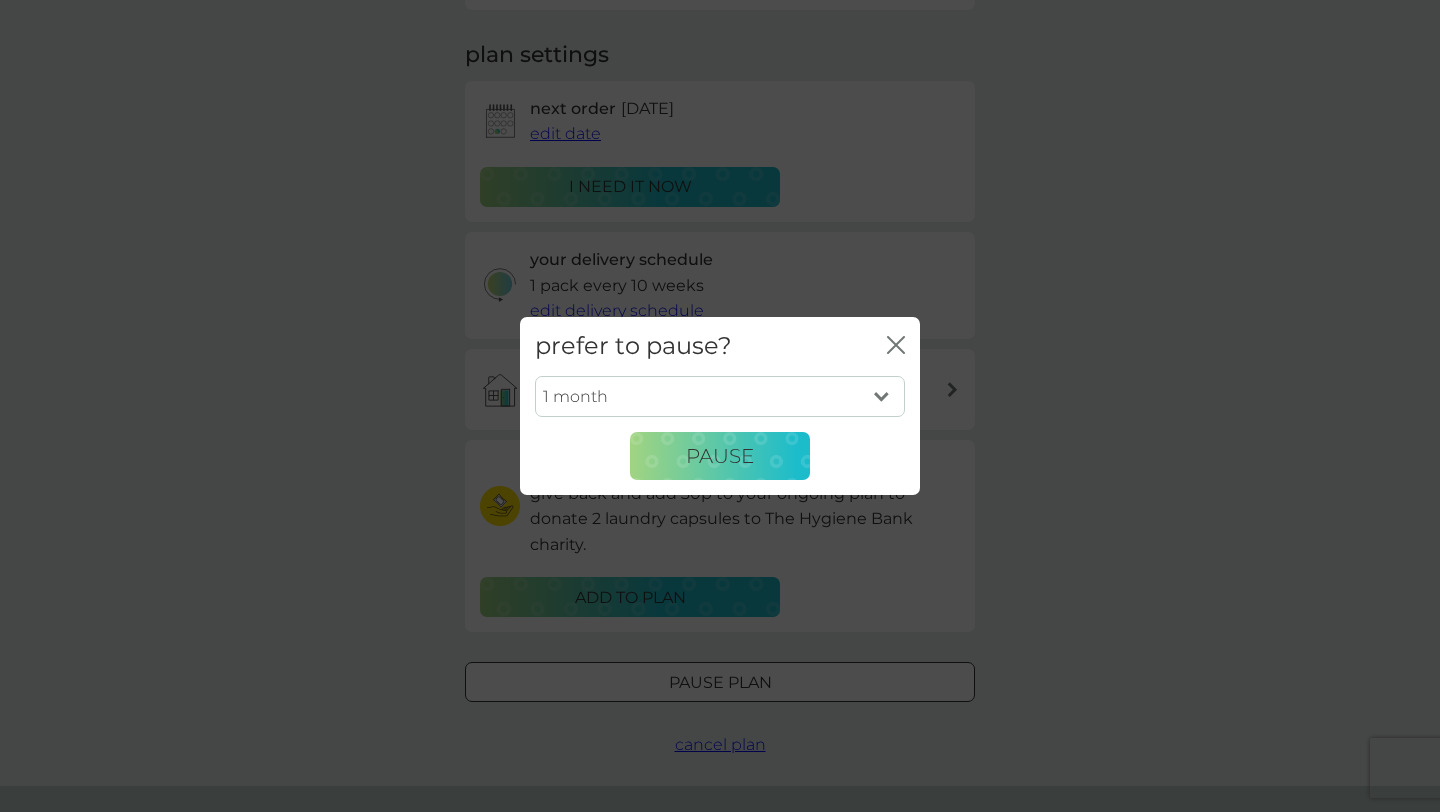 select on "6" 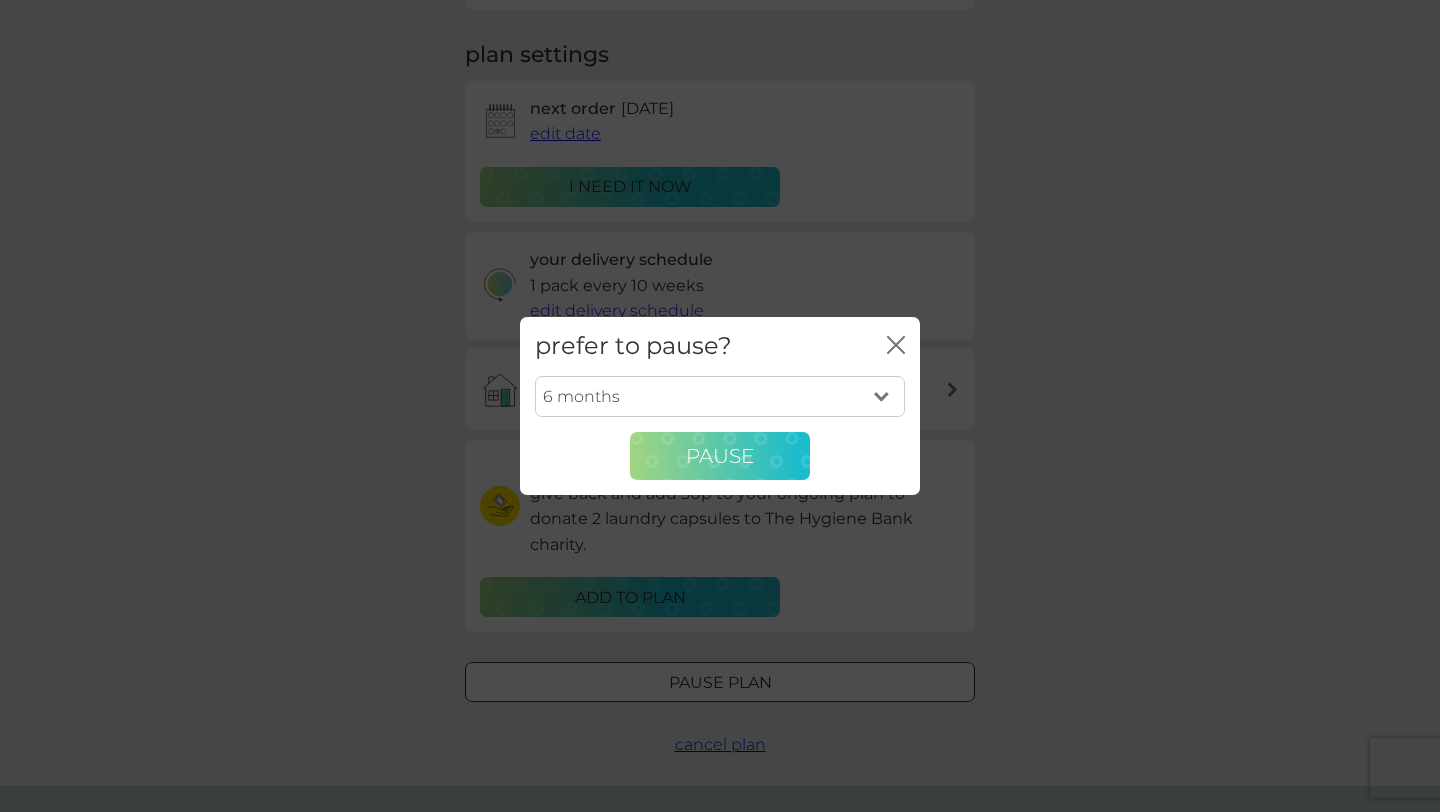click on "Pause" at bounding box center (720, 456) 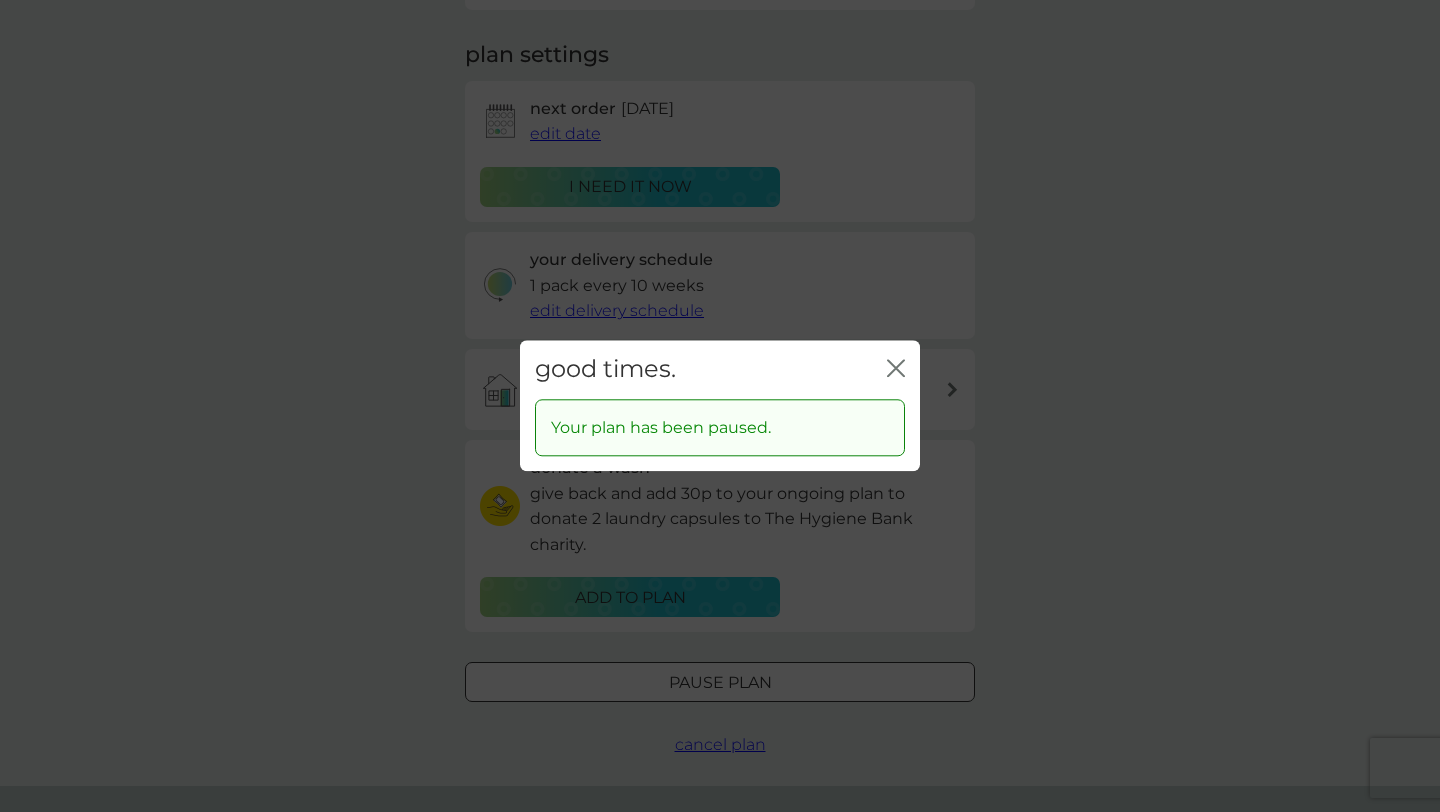click 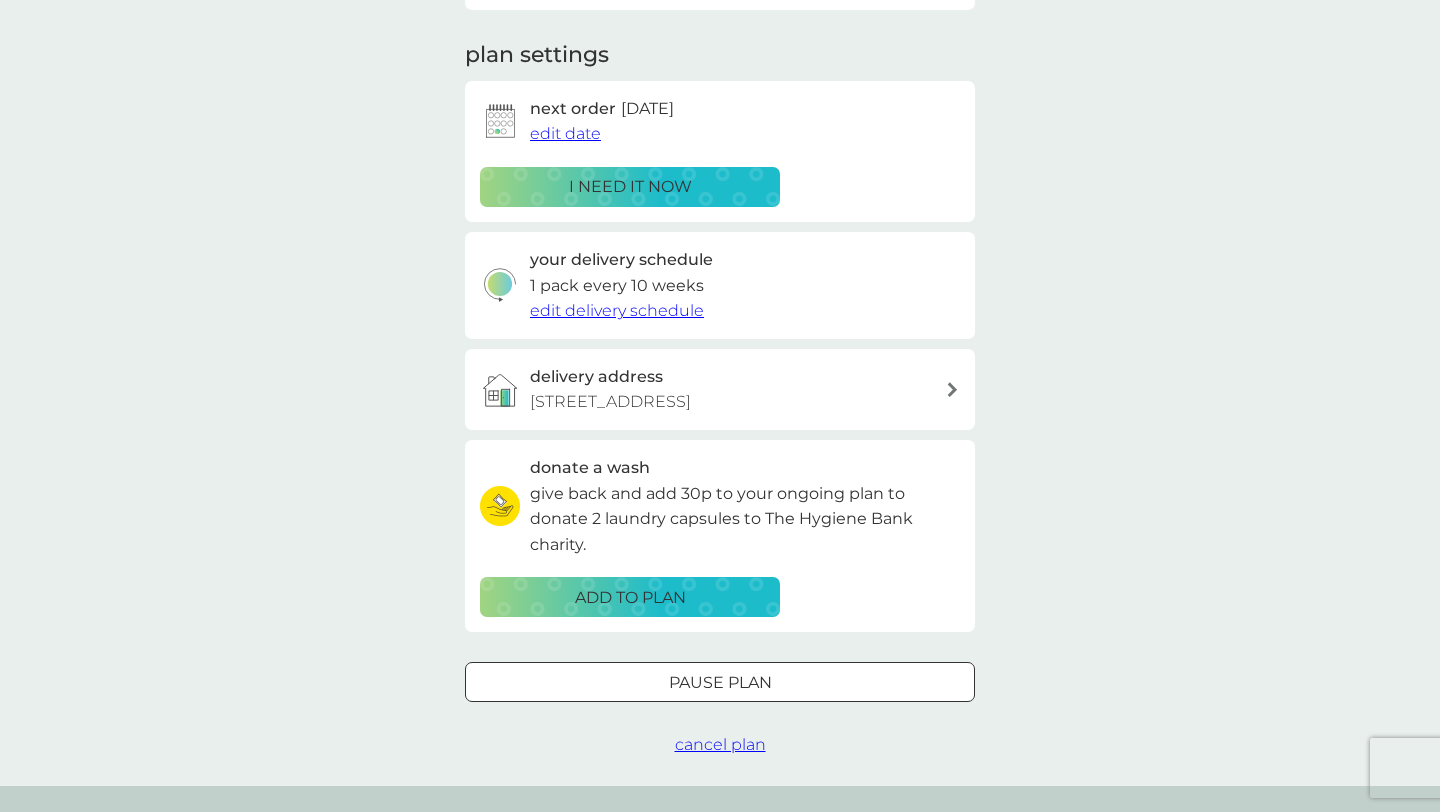 scroll, scrollTop: 0, scrollLeft: 0, axis: both 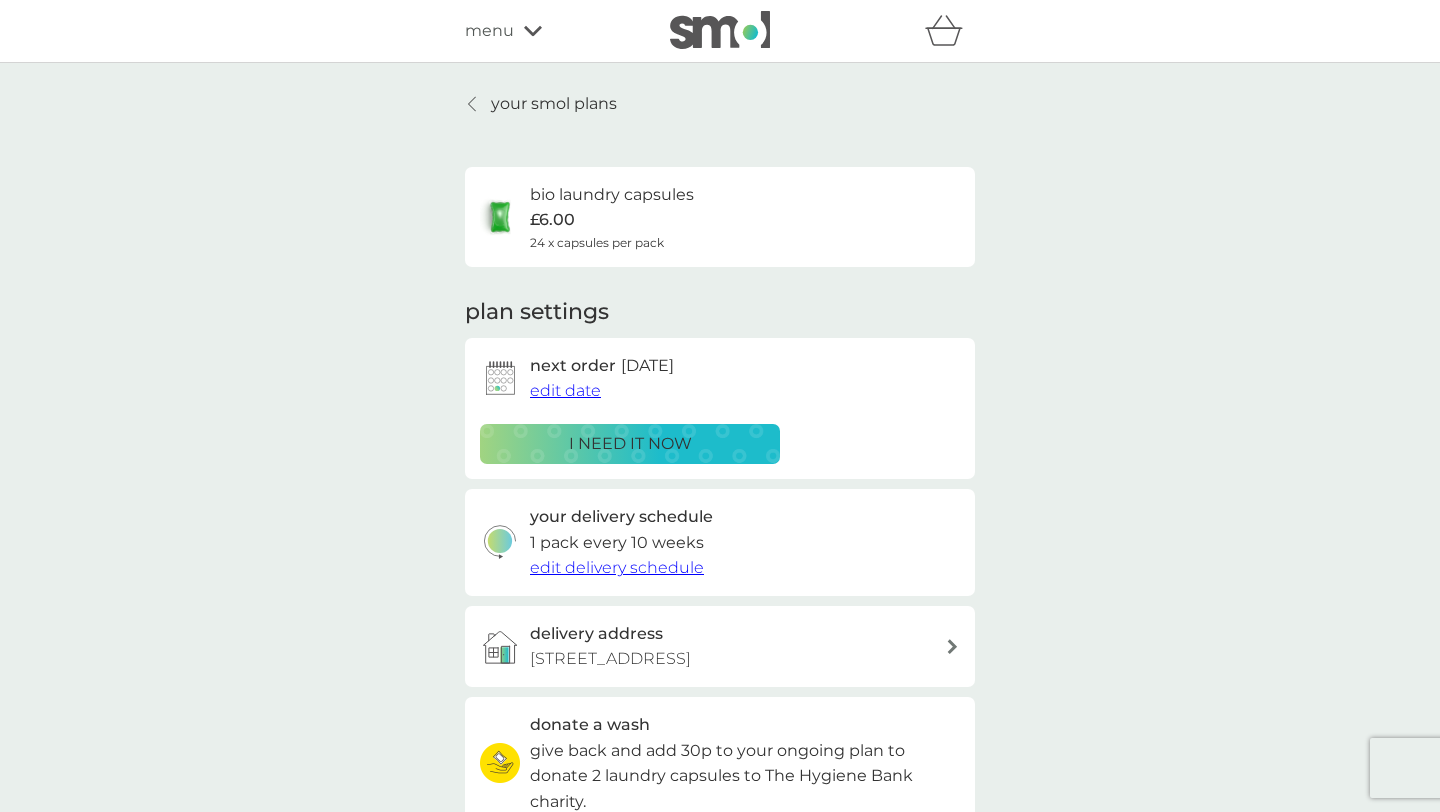 click on "your smol plans" at bounding box center (554, 104) 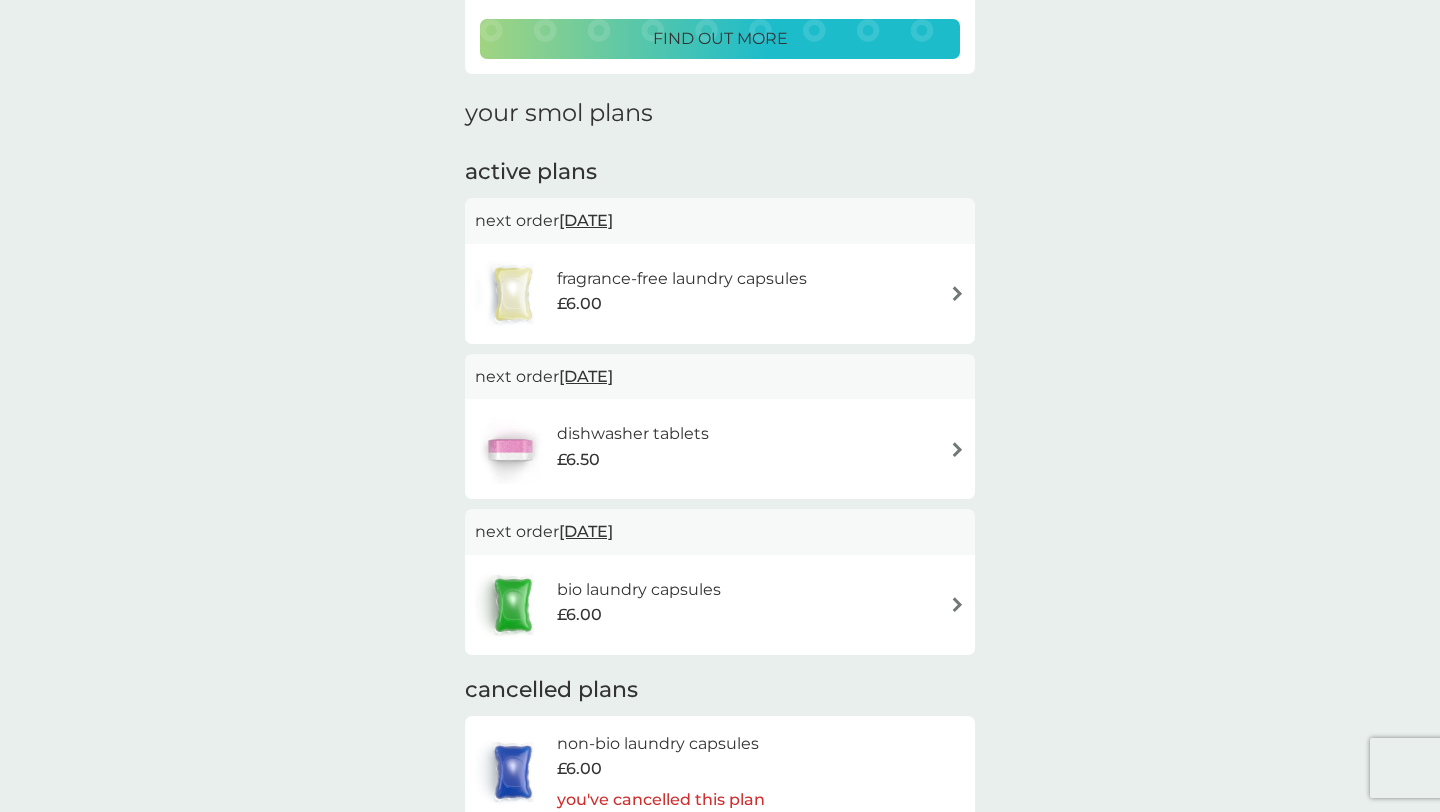 scroll, scrollTop: 234, scrollLeft: 0, axis: vertical 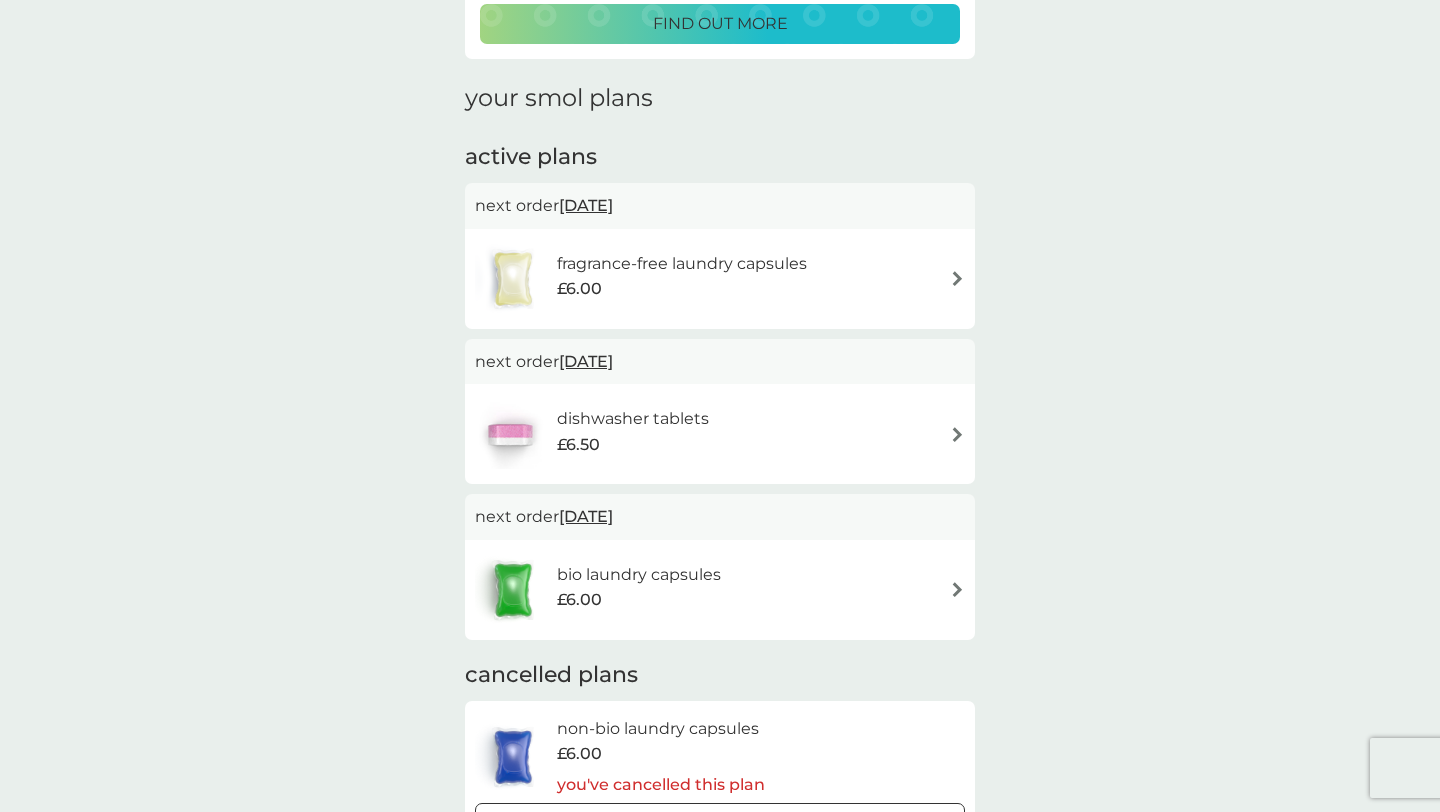 click on "fragrance-free laundry capsules £6.00" at bounding box center [720, 279] 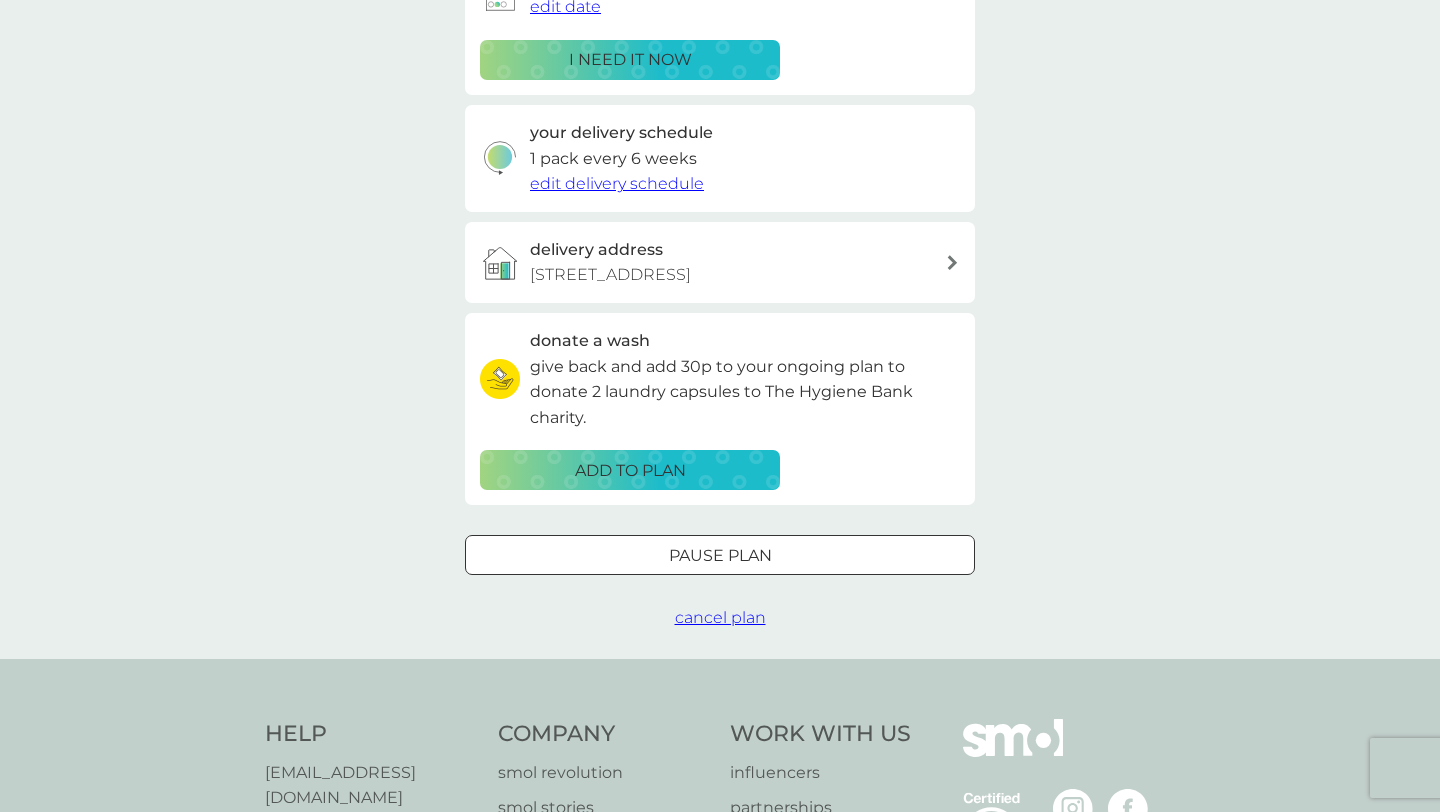 scroll, scrollTop: 390, scrollLeft: 0, axis: vertical 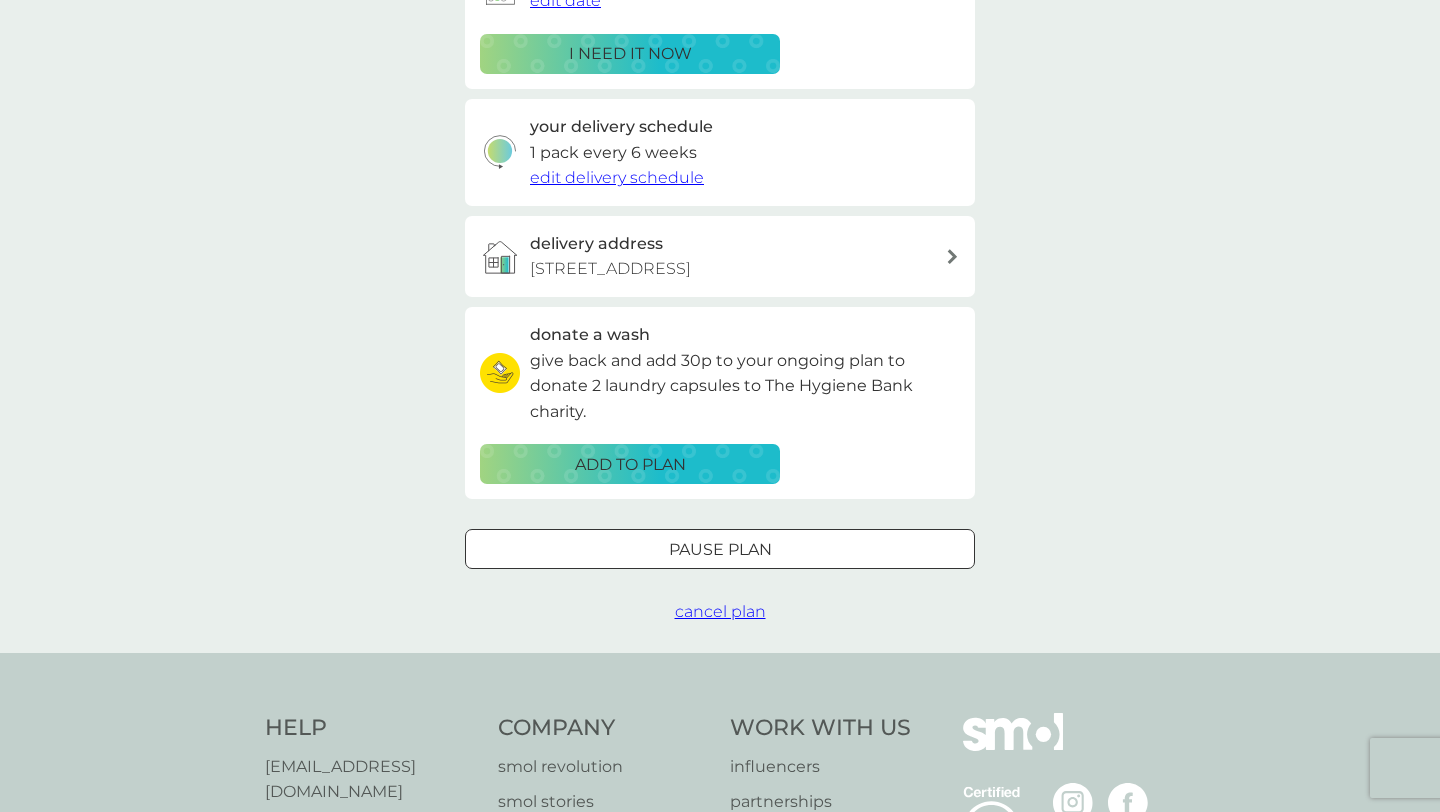 click on "Pause plan" at bounding box center (720, 550) 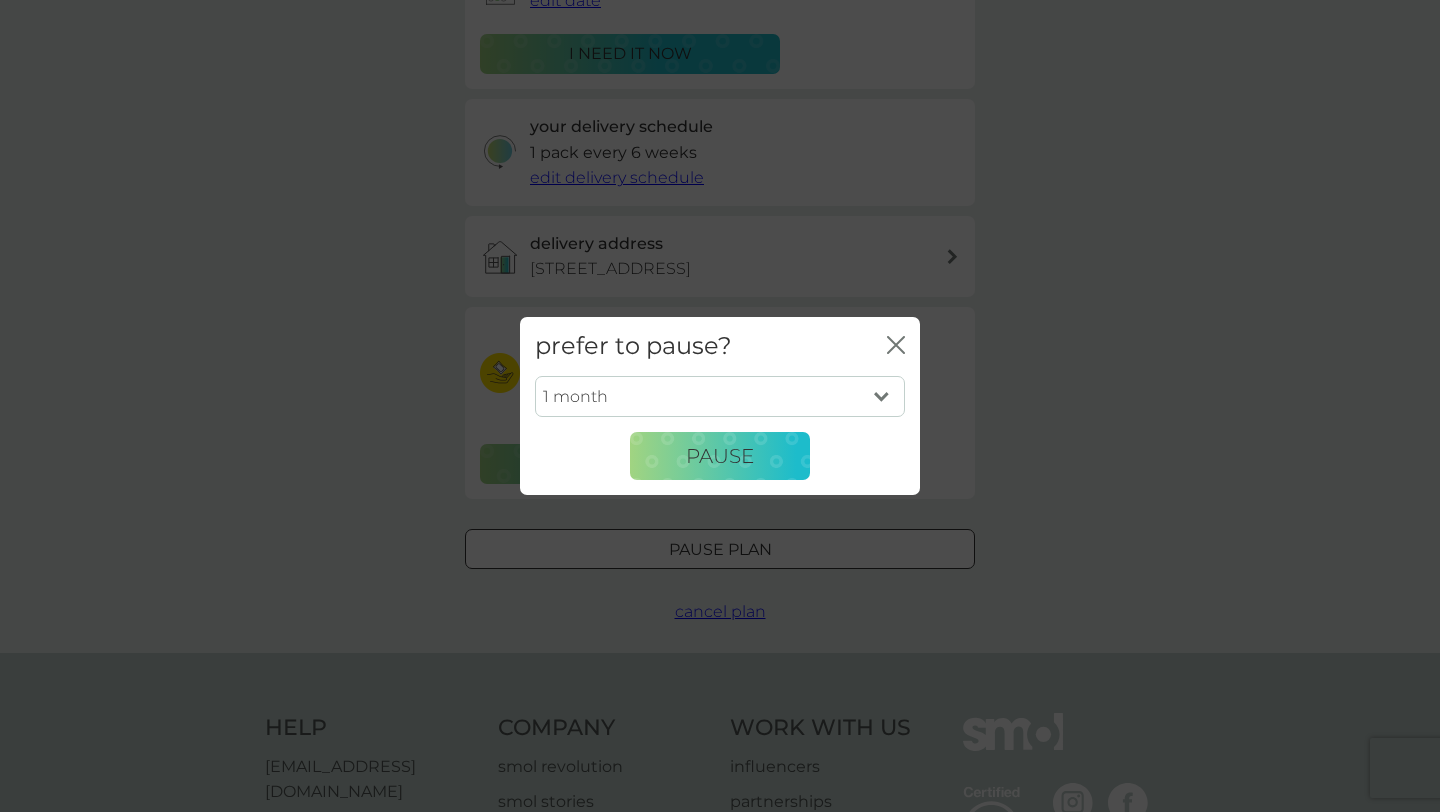 click on "1 month 2 months 3 months 4 months 5 months 6 months" at bounding box center (720, 397) 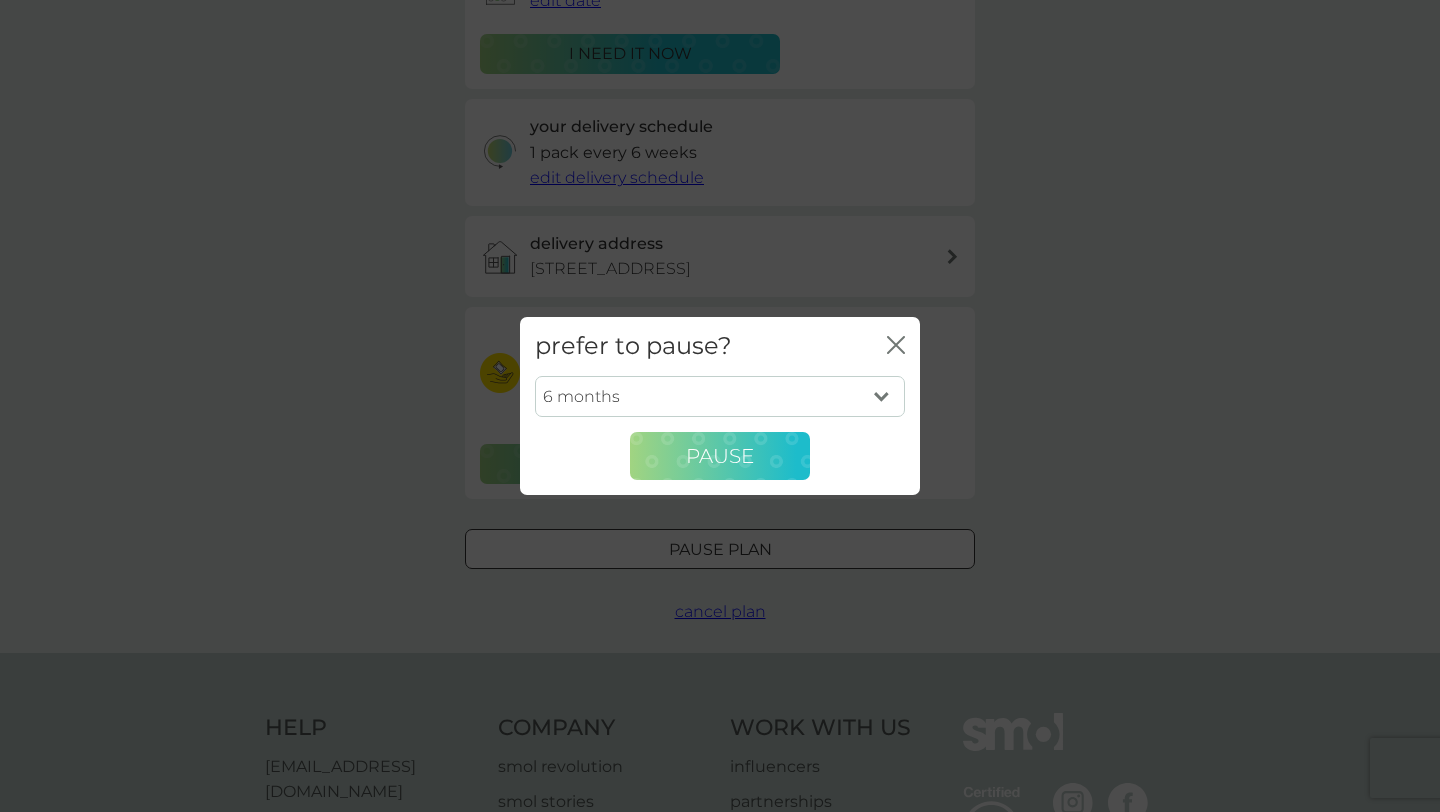 click on "Pause" at bounding box center [720, 456] 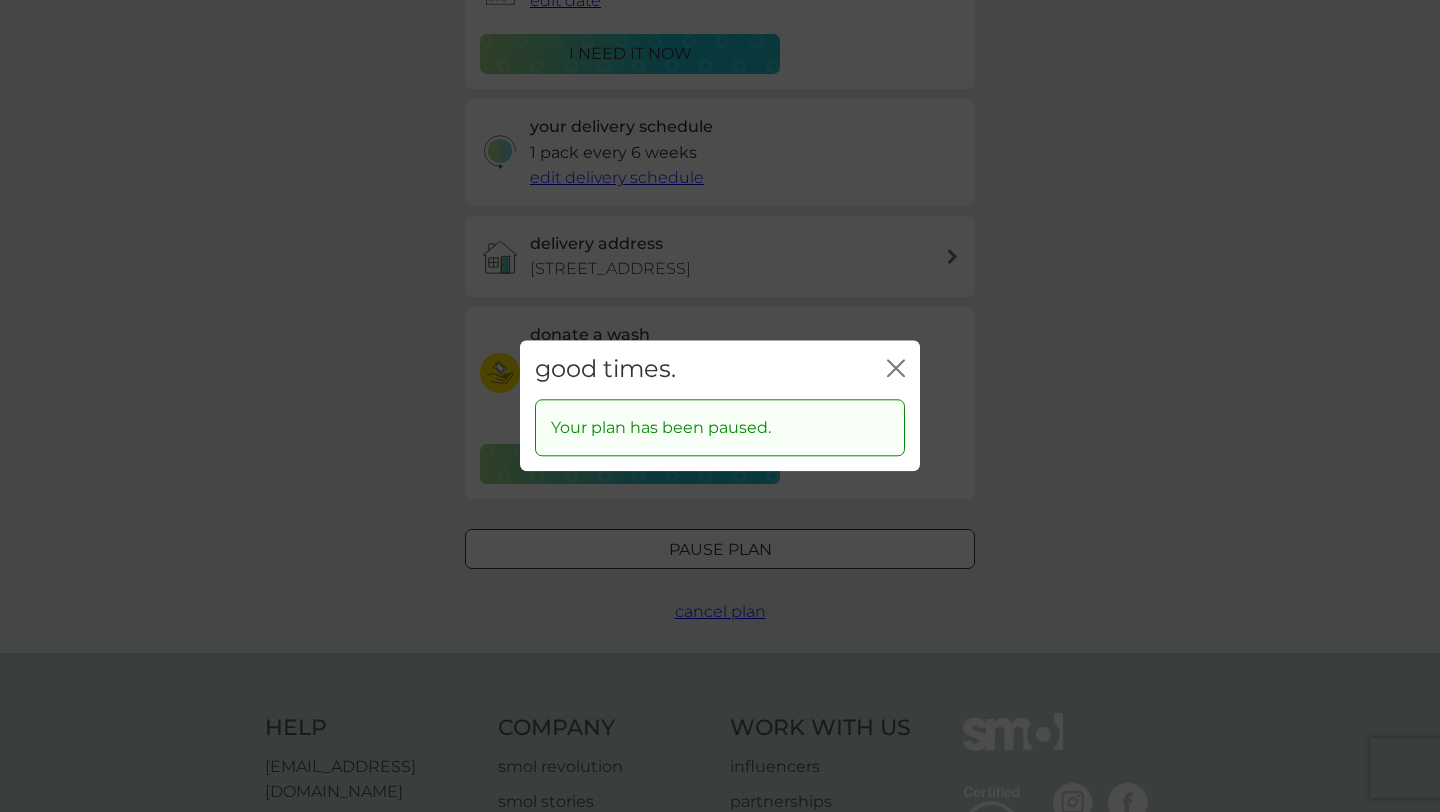click 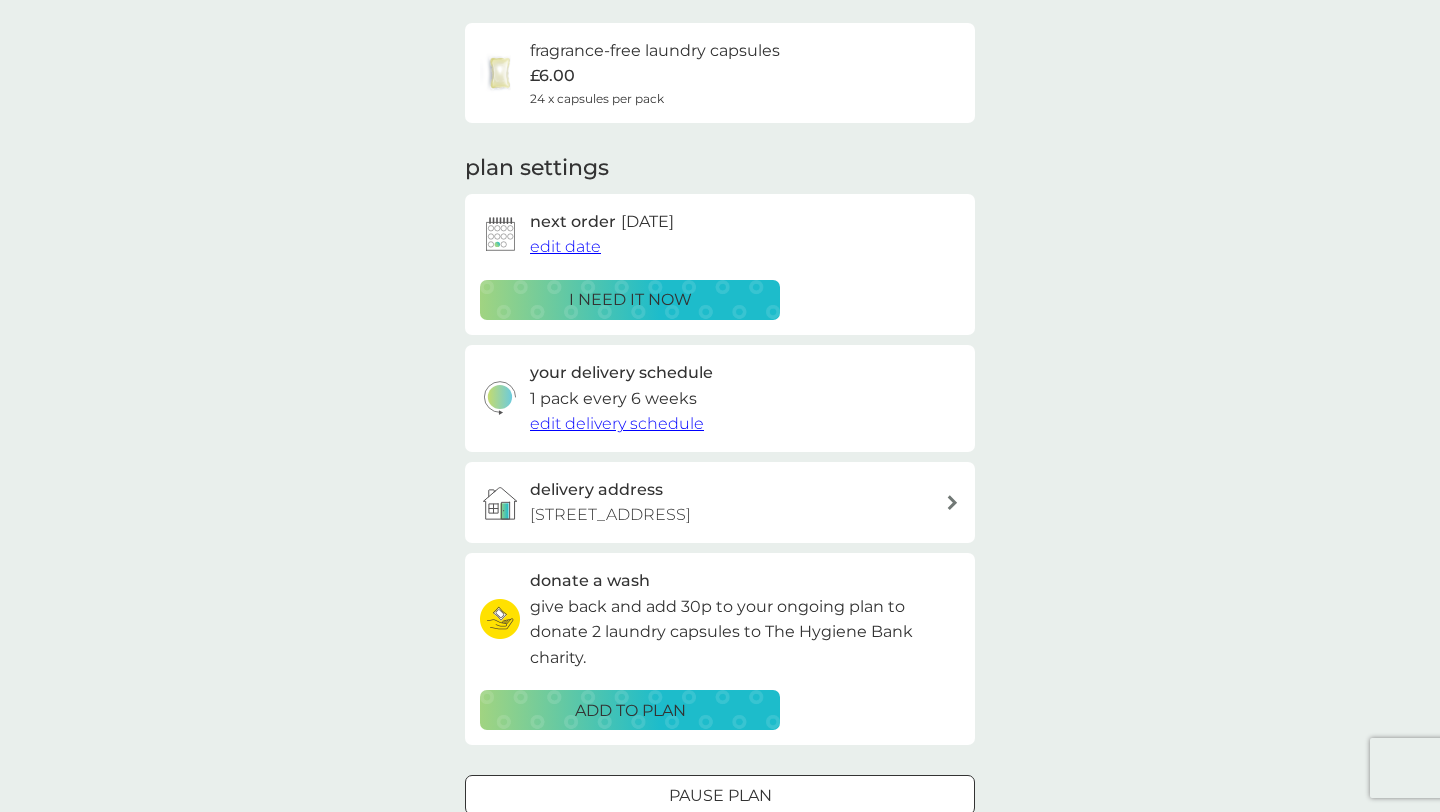 scroll, scrollTop: 0, scrollLeft: 0, axis: both 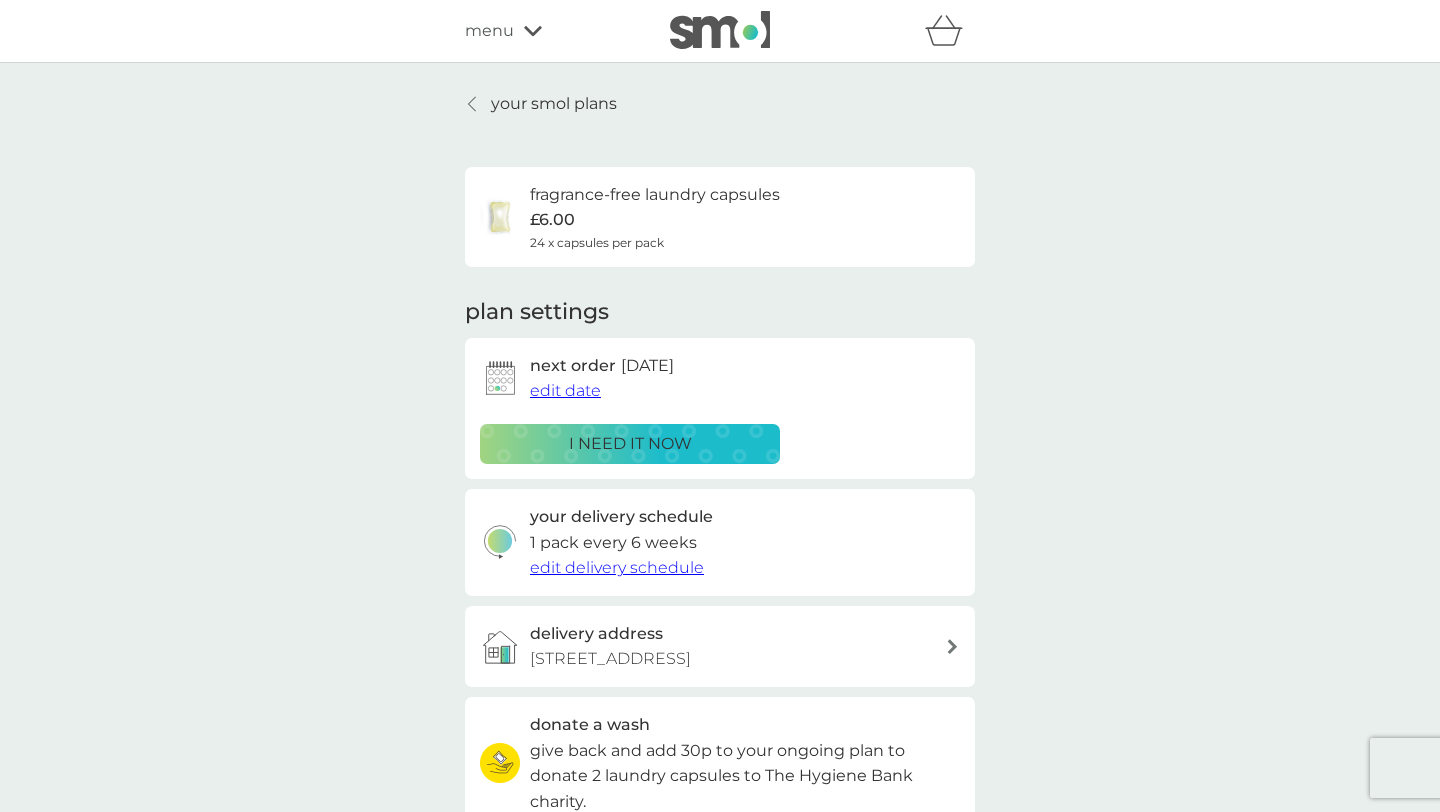click on "your smol plans" at bounding box center [554, 104] 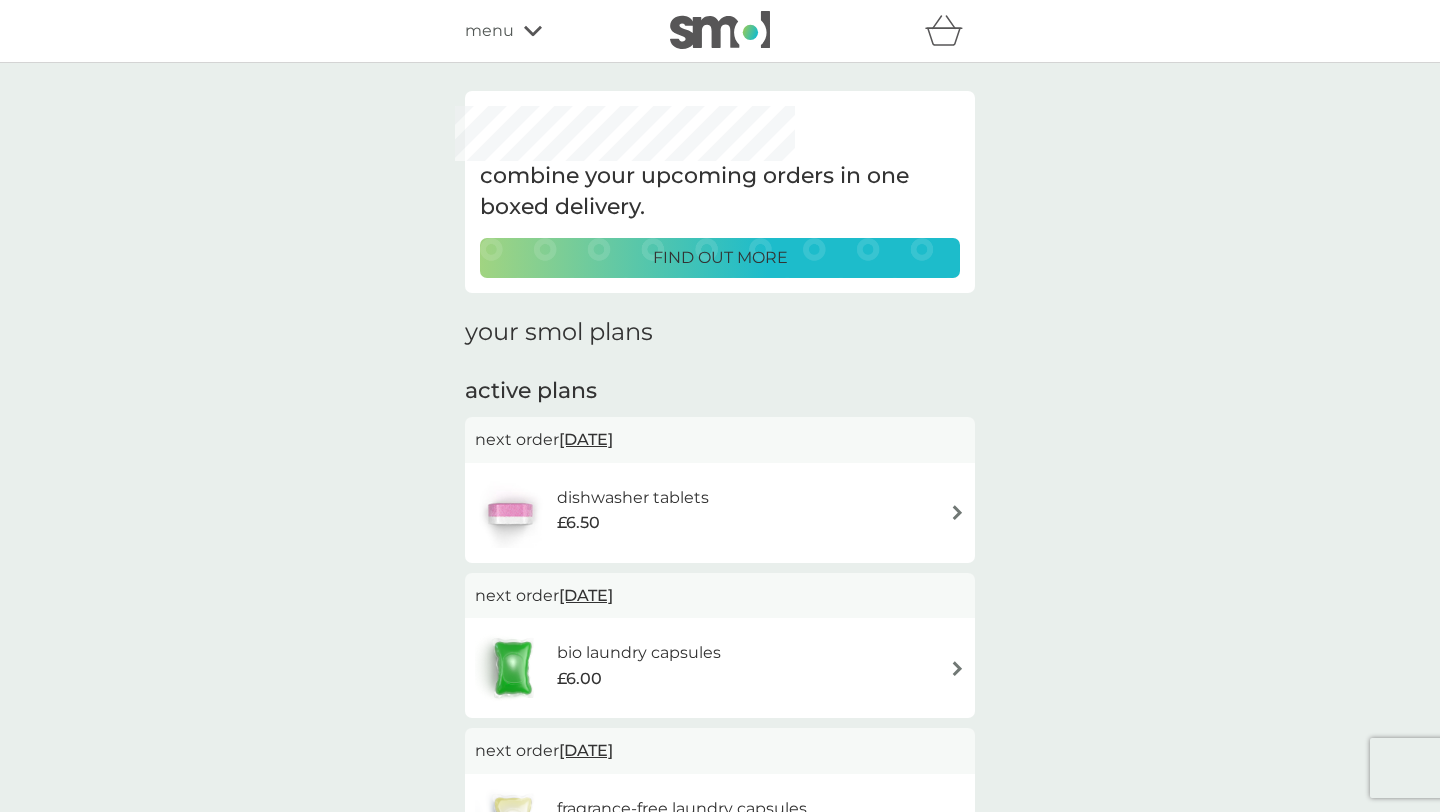 click on "dishwasher tablets £6.50" at bounding box center [720, 513] 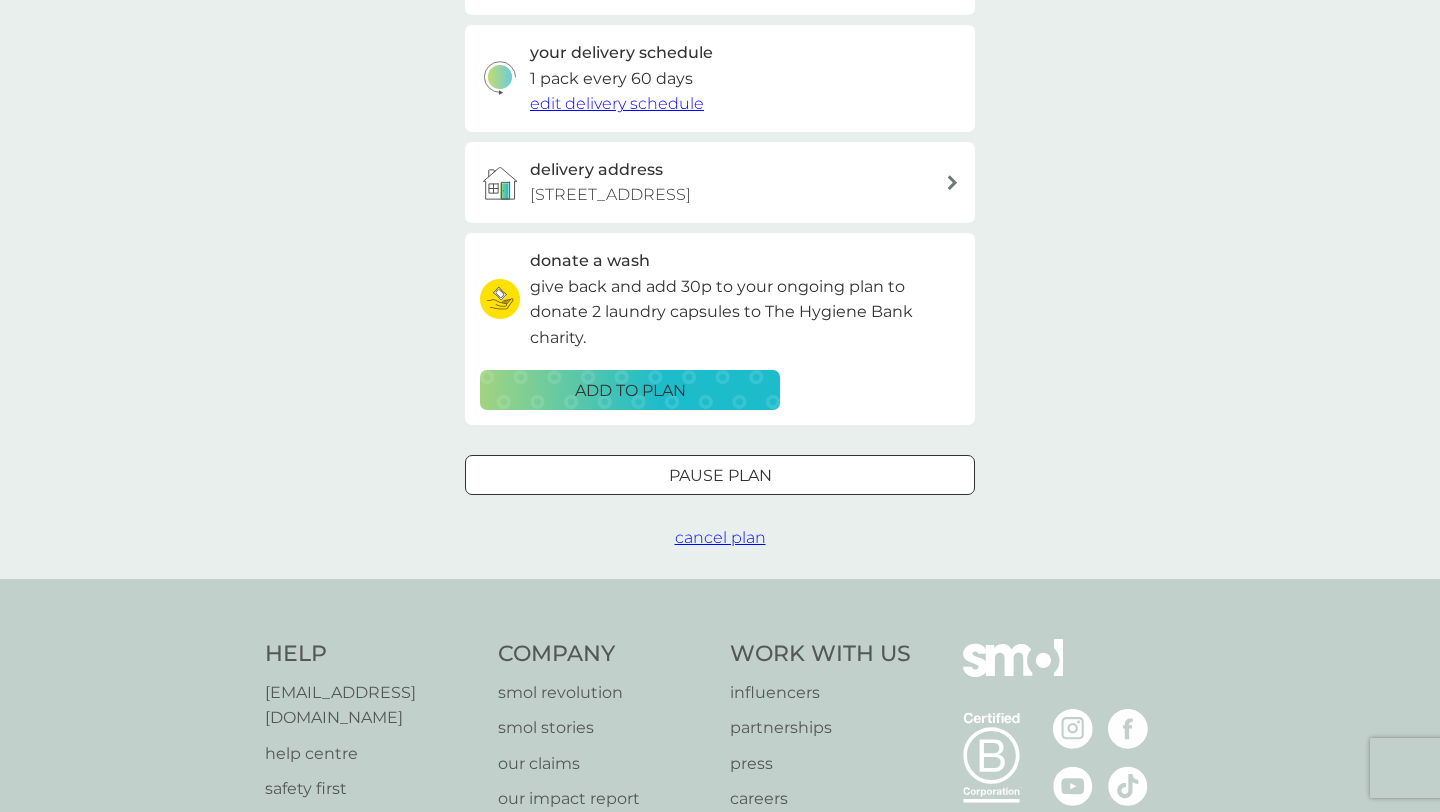 scroll, scrollTop: 446, scrollLeft: 0, axis: vertical 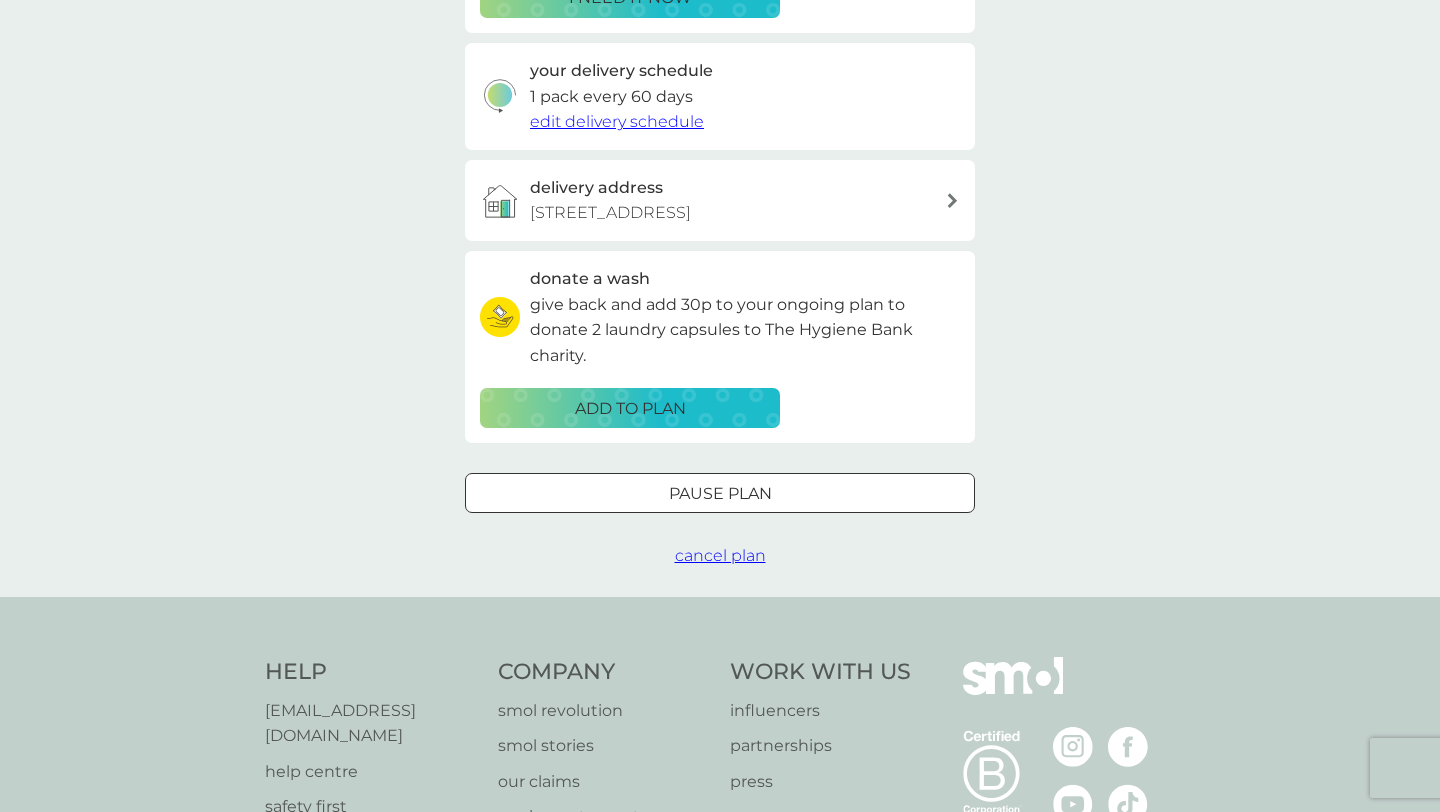 click on "Pause plan" at bounding box center [720, 493] 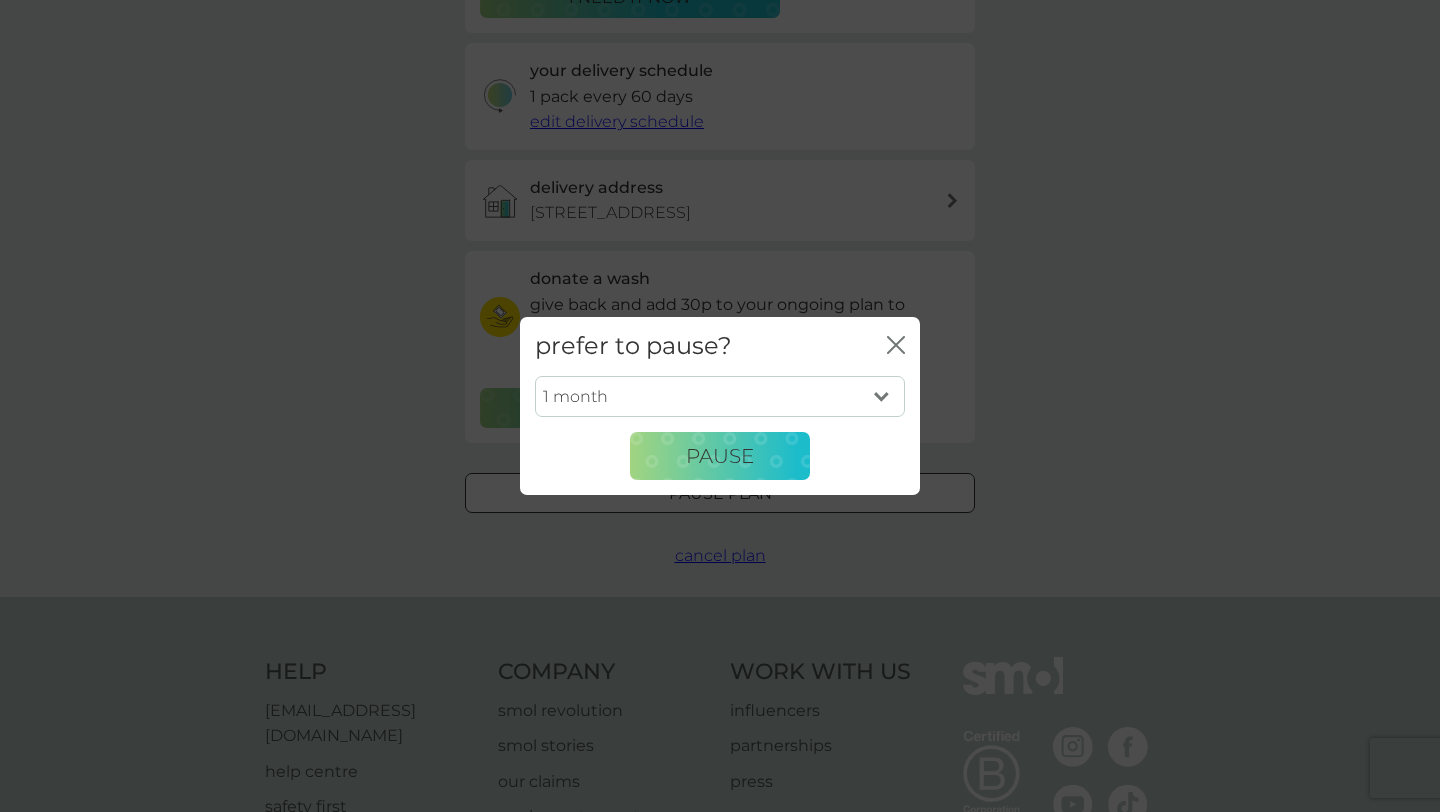 click on "1 month 2 months 3 months 4 months 5 months 6 months" at bounding box center (720, 397) 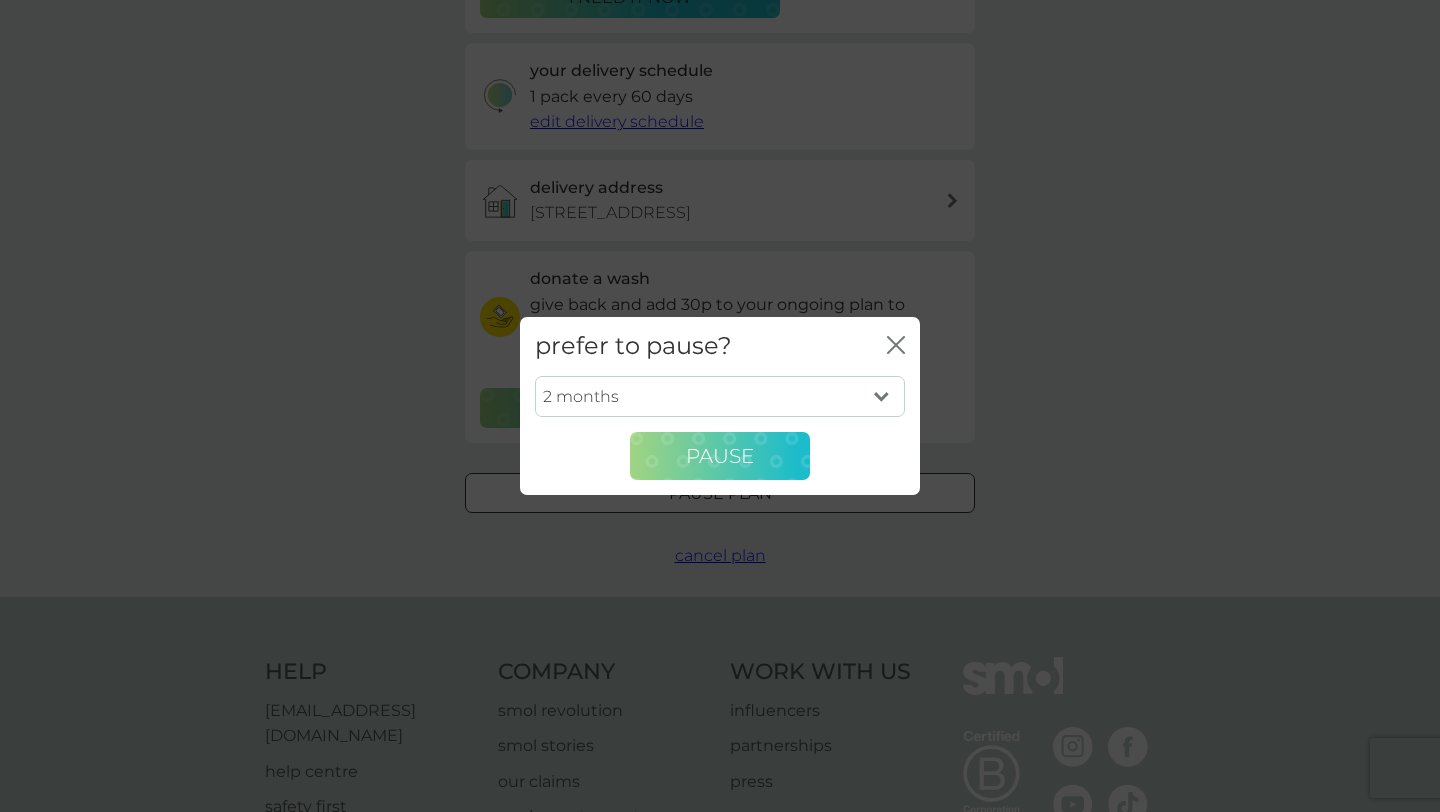 click on "Pause" at bounding box center (720, 456) 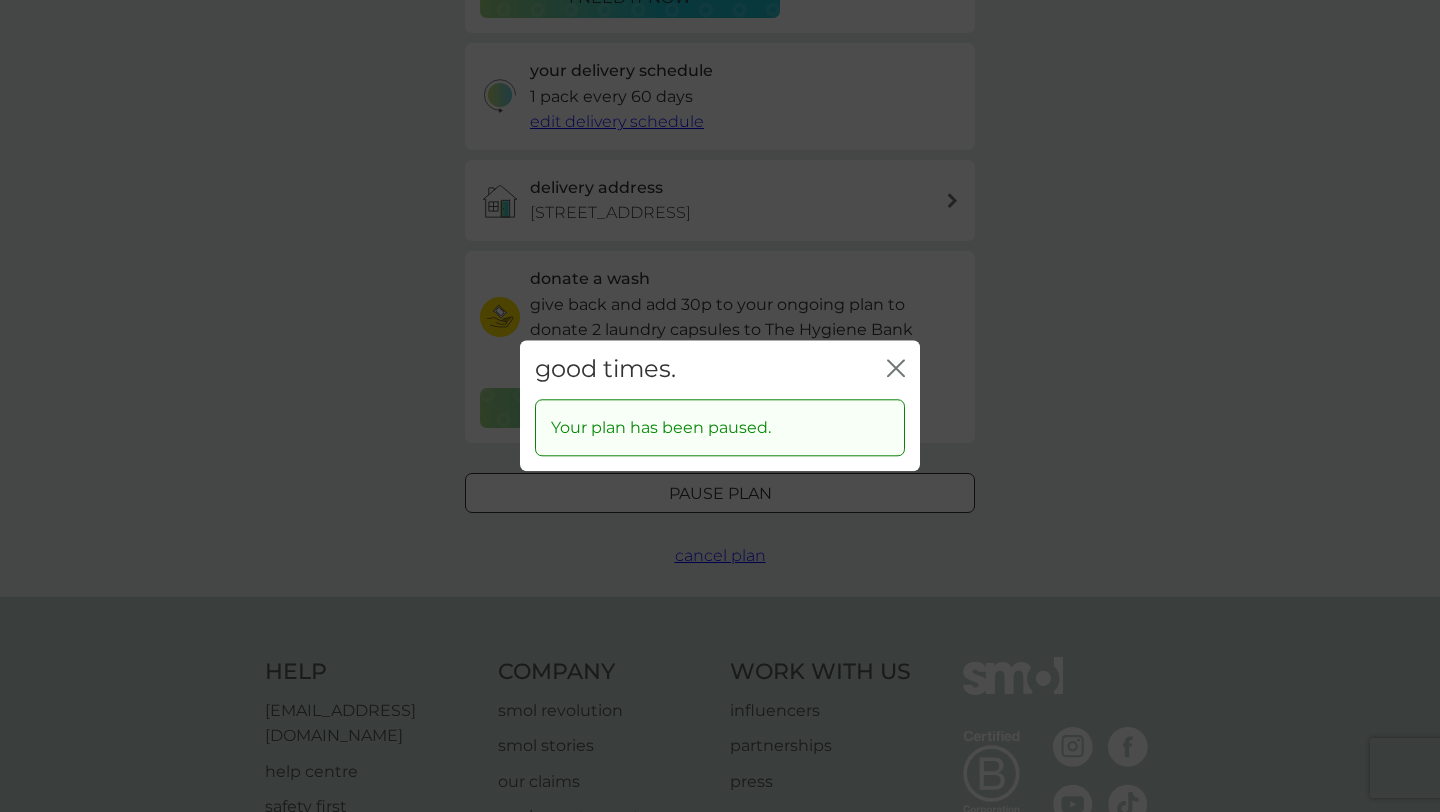 click on "close" 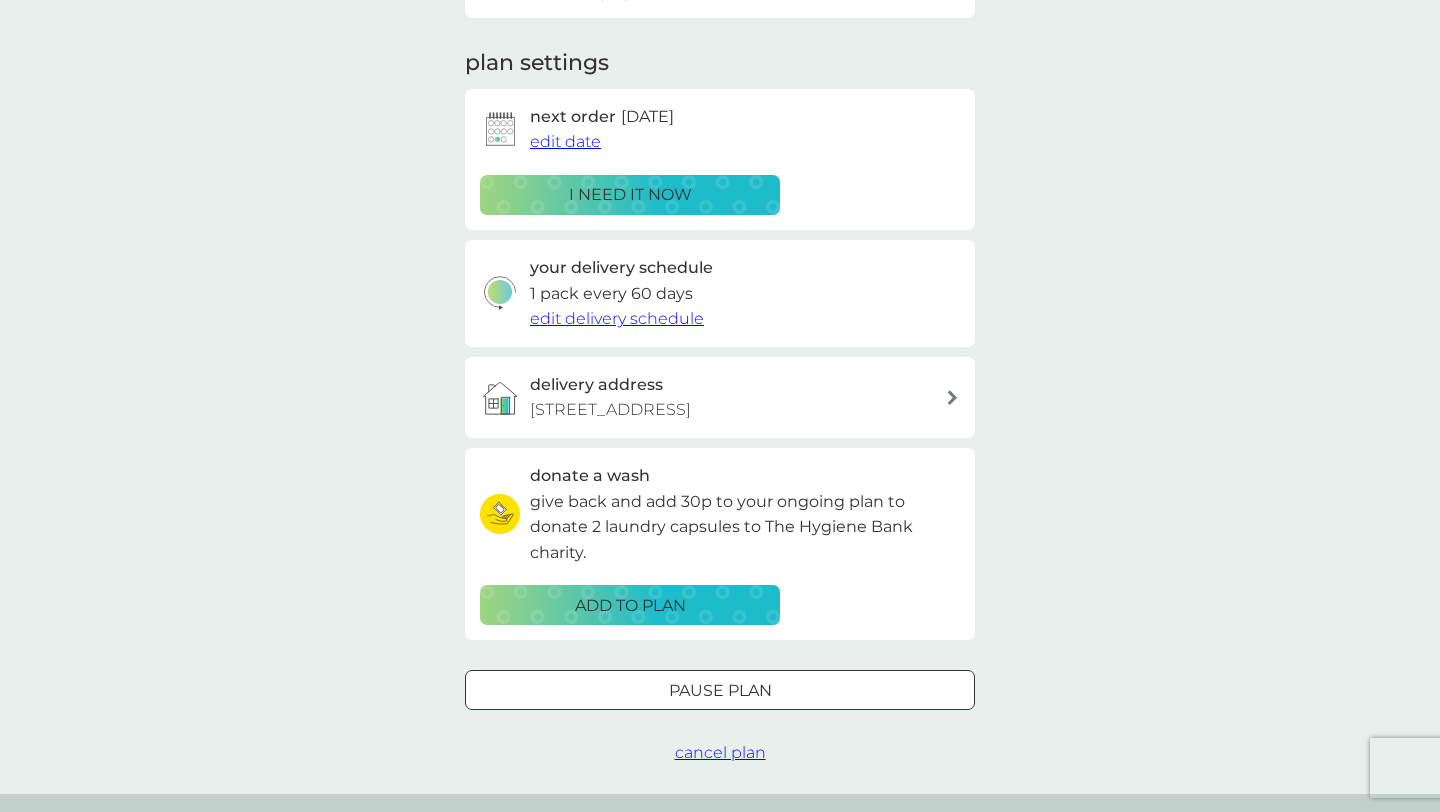scroll, scrollTop: 0, scrollLeft: 0, axis: both 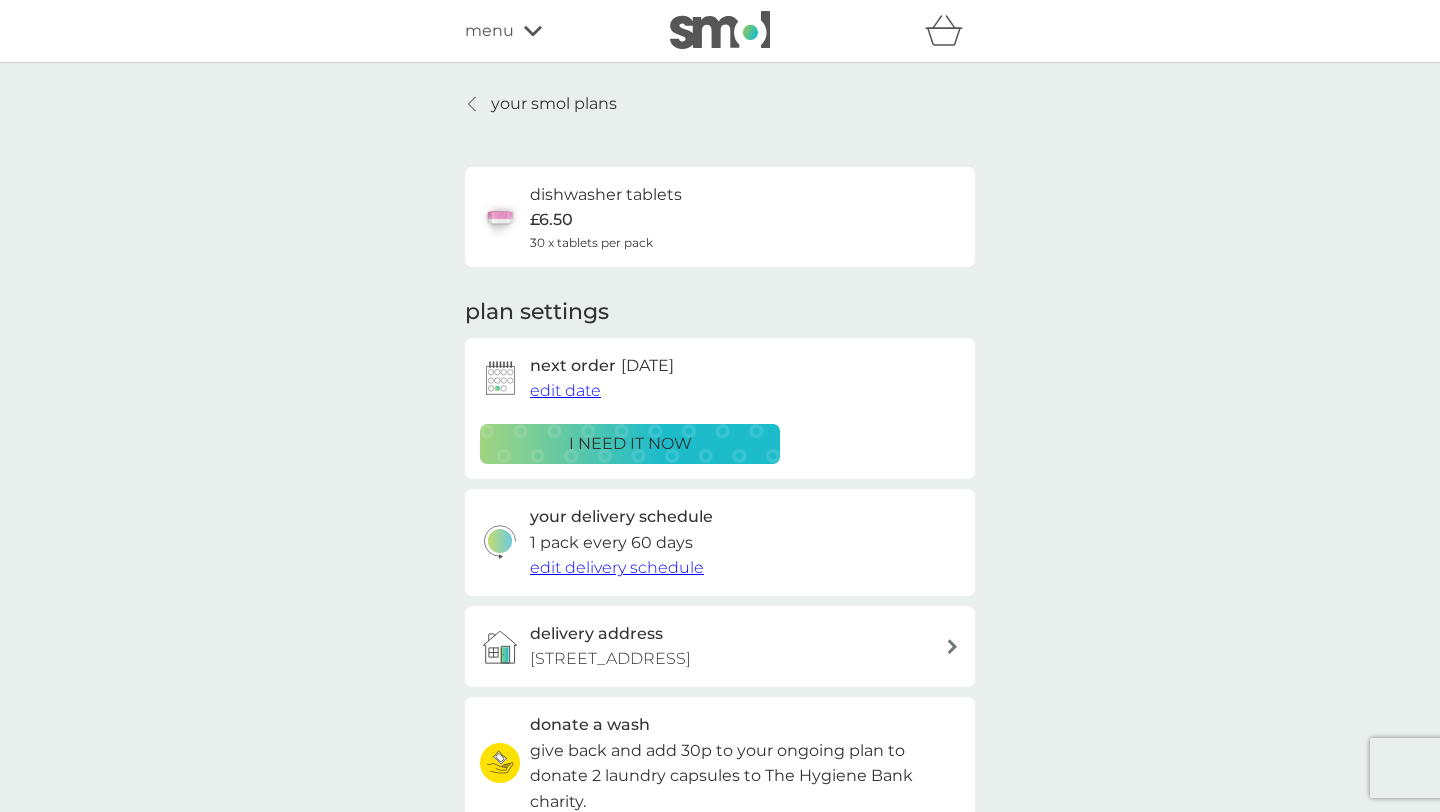 click on "your smol plans" at bounding box center [554, 104] 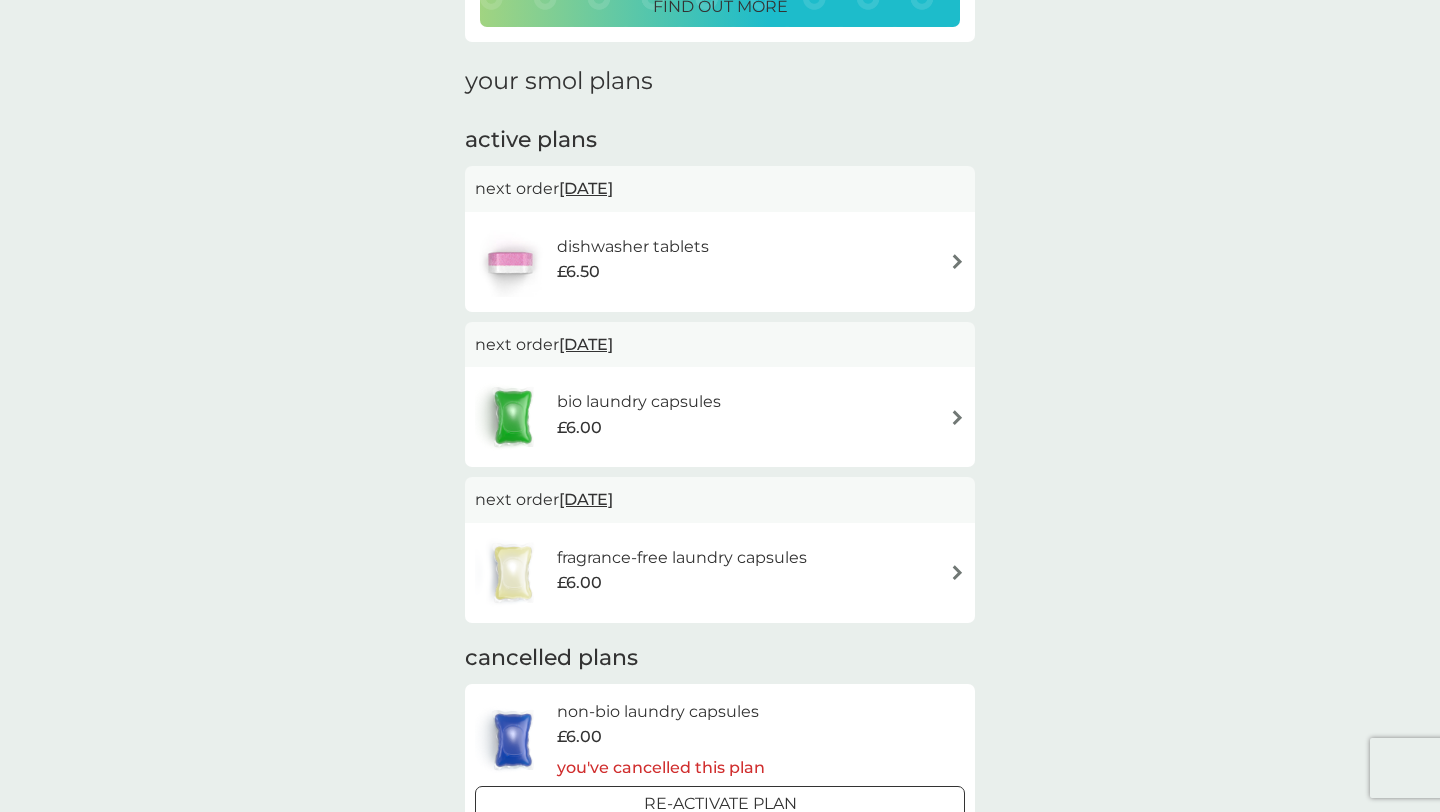 scroll, scrollTop: 0, scrollLeft: 0, axis: both 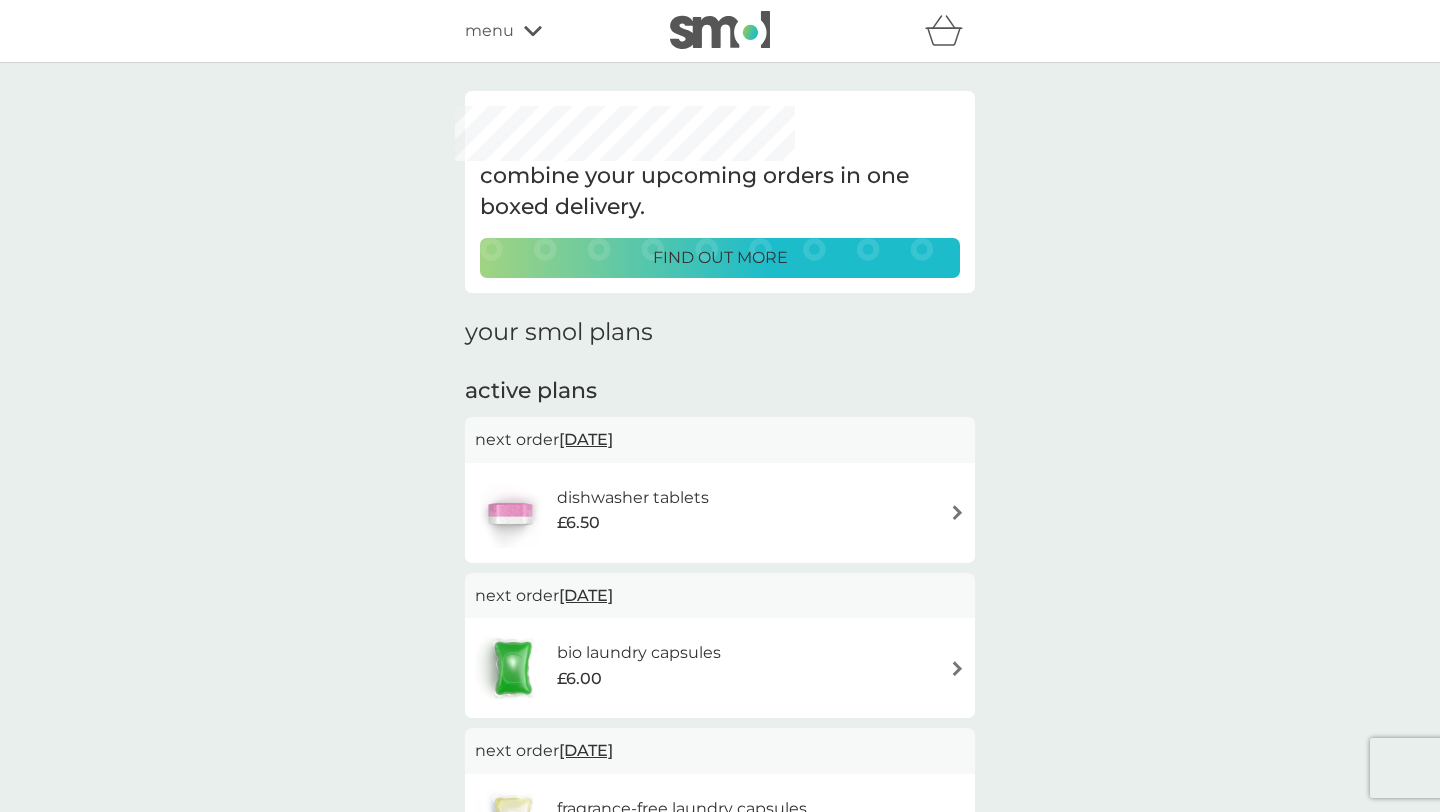 click at bounding box center (720, 30) 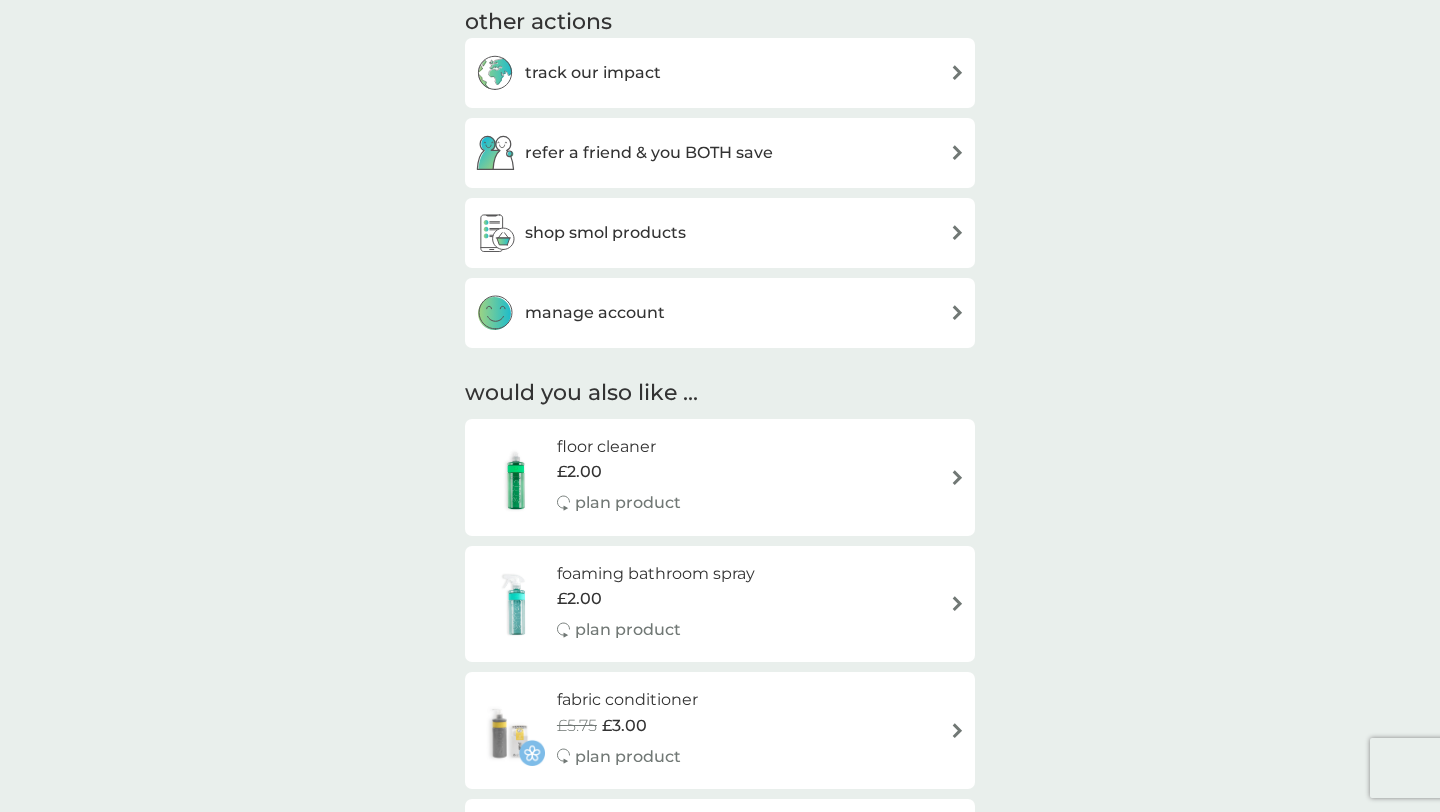 scroll, scrollTop: 1000, scrollLeft: 0, axis: vertical 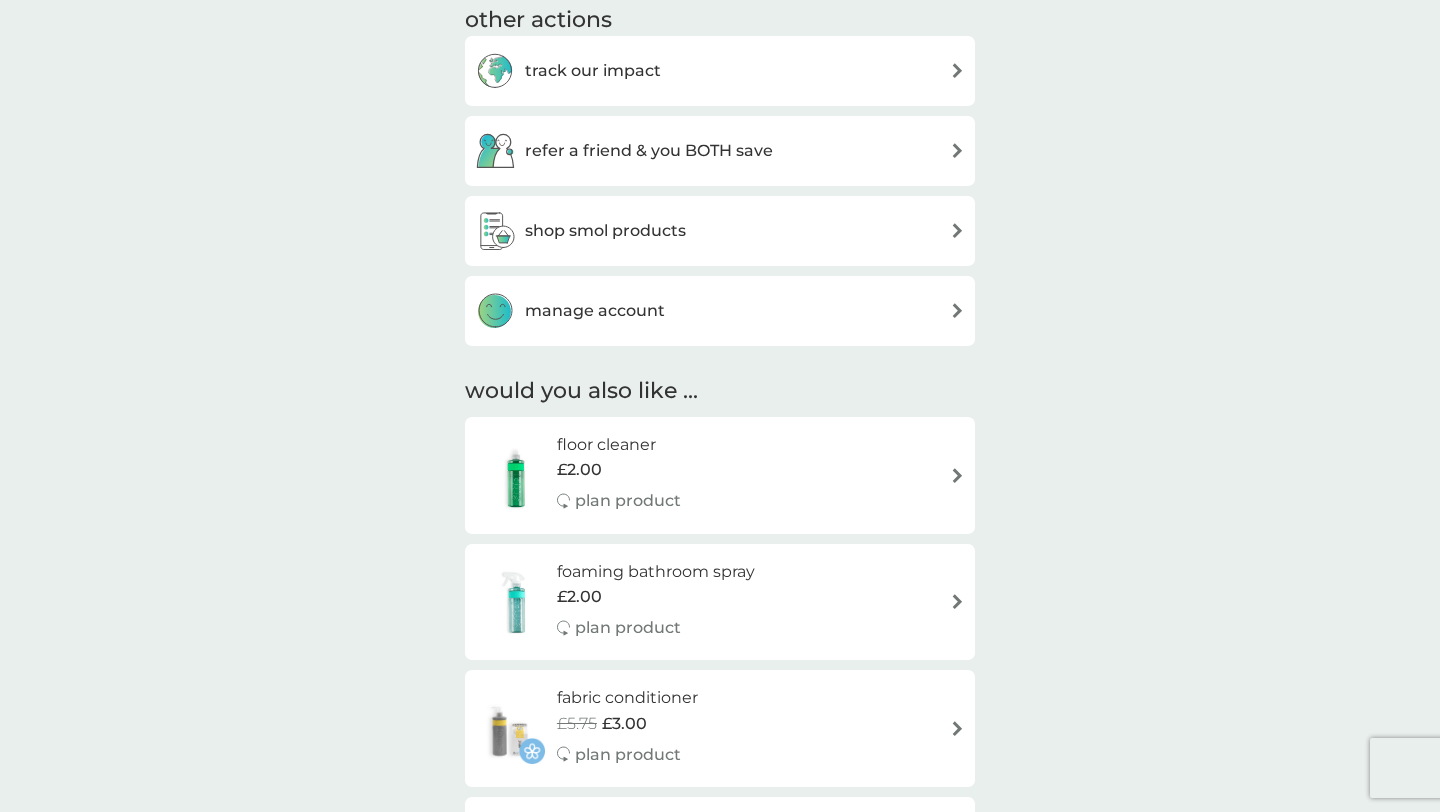 click on "refer a friend & you BOTH save" at bounding box center [720, 151] 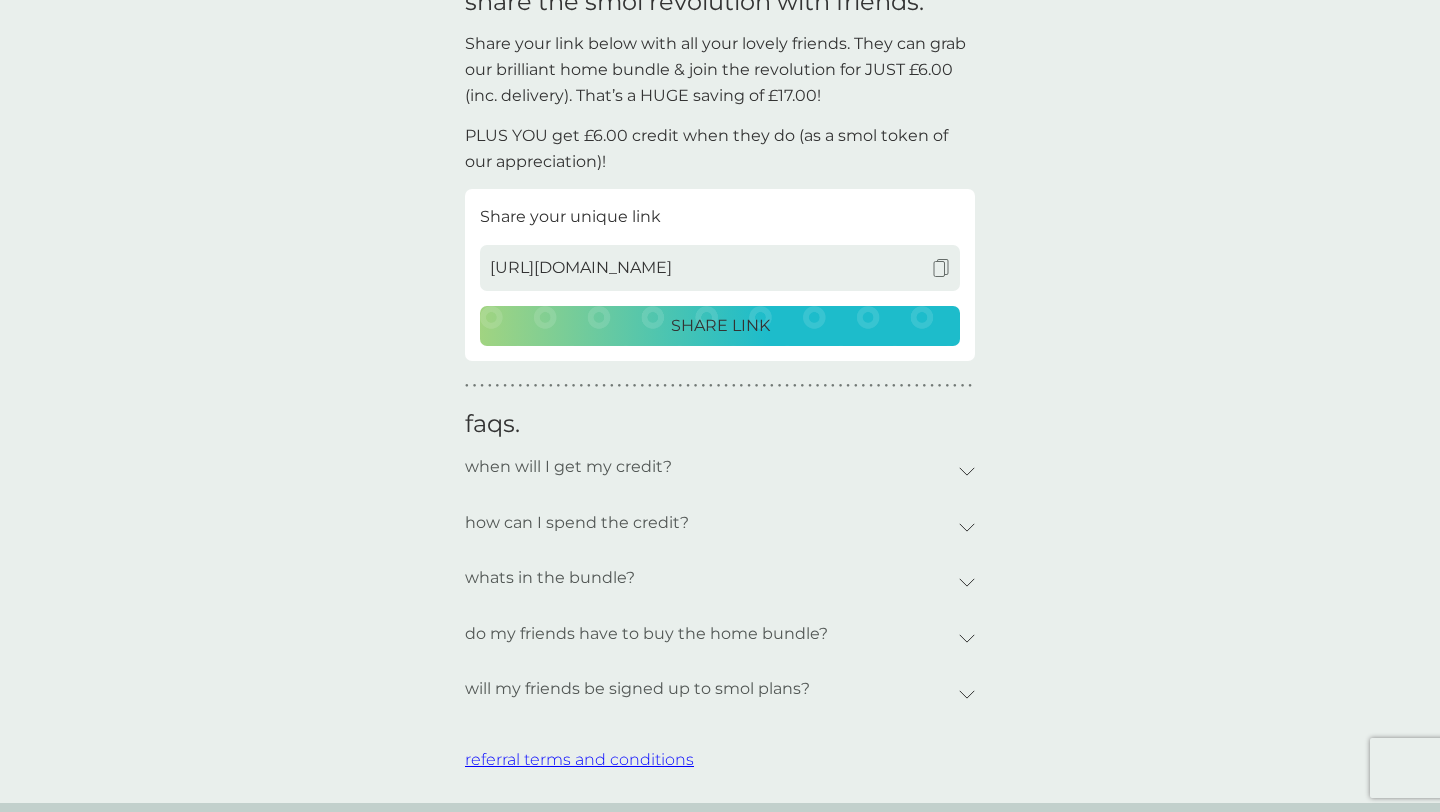 scroll, scrollTop: 0, scrollLeft: 0, axis: both 